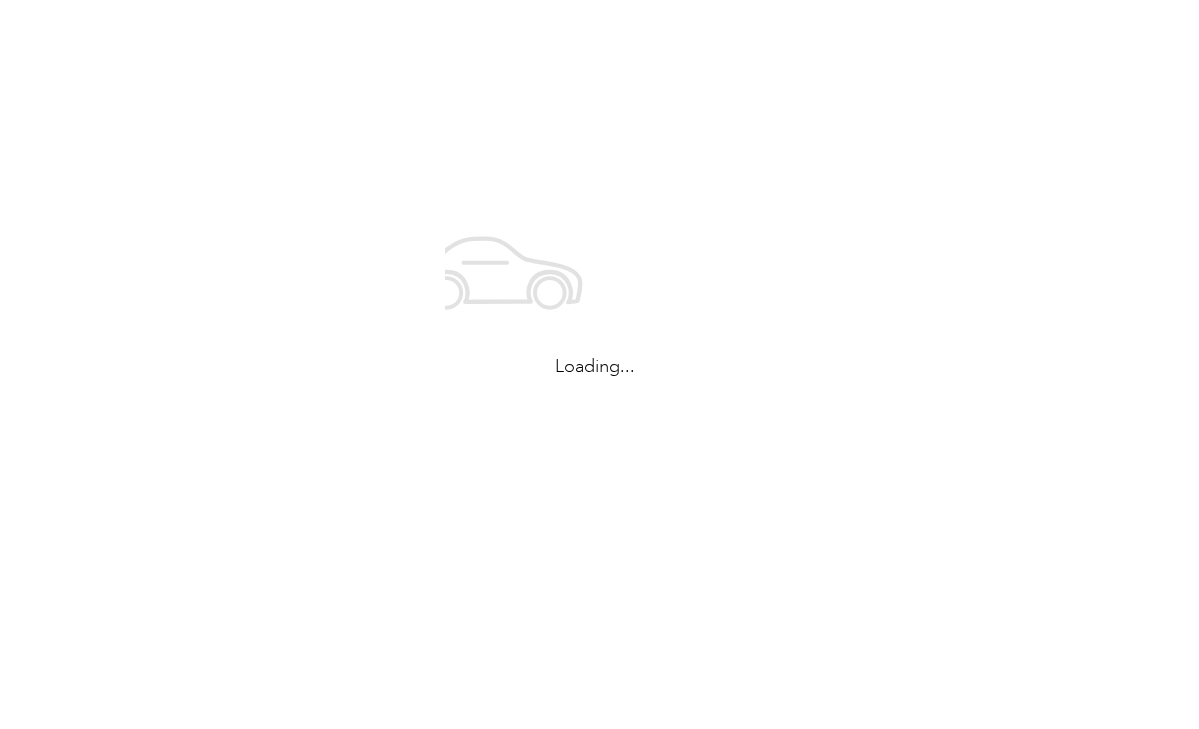 scroll, scrollTop: 0, scrollLeft: 0, axis: both 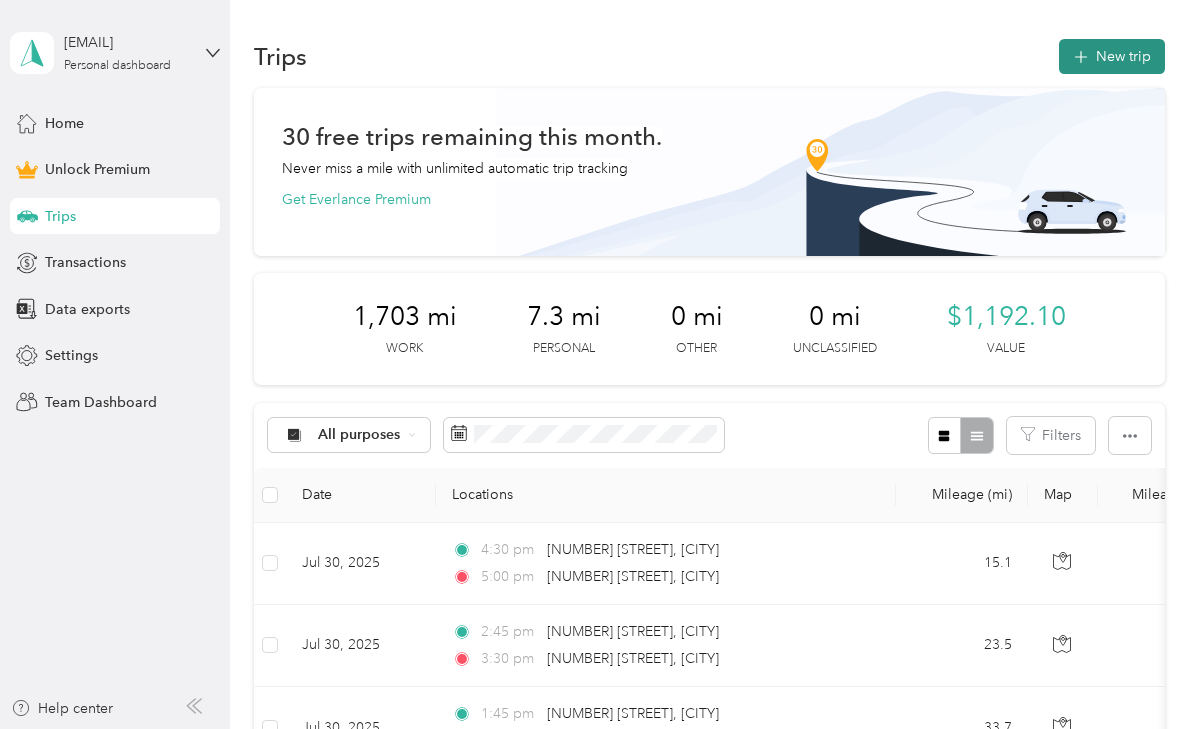 click on "New trip" at bounding box center [1112, 56] 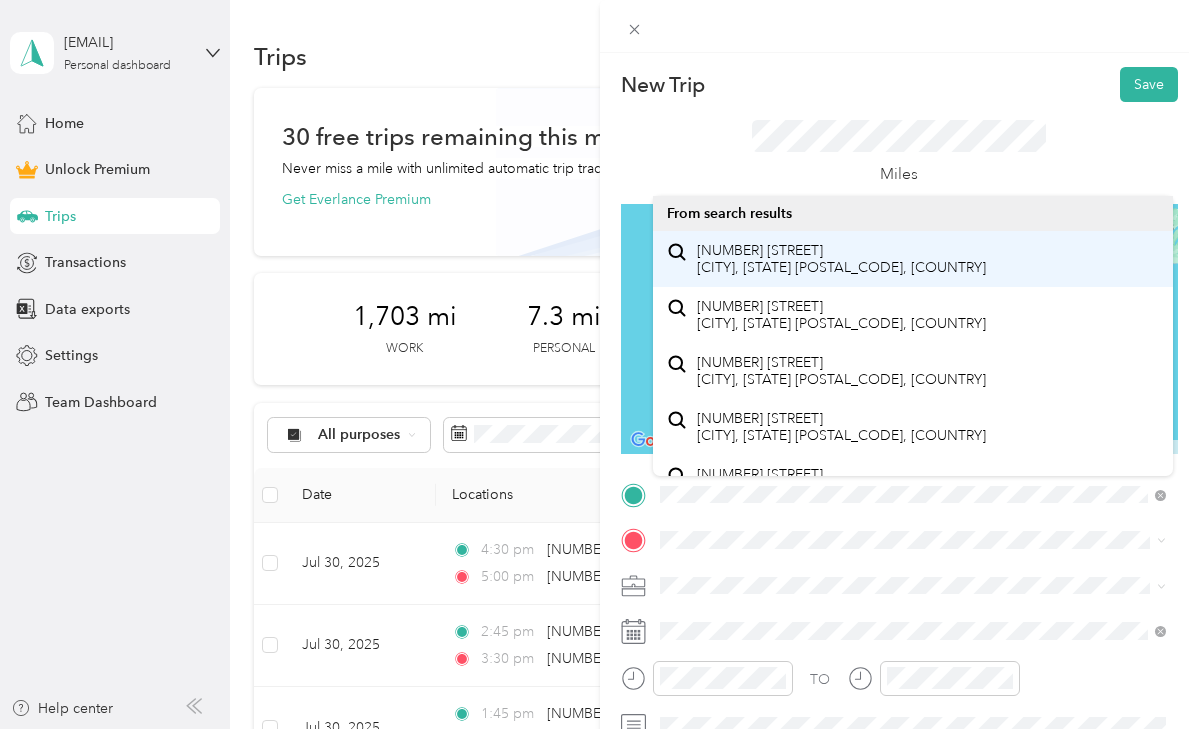 click on "550 Blatchley Road
Windsor, New York 13865, United States" at bounding box center (841, 259) 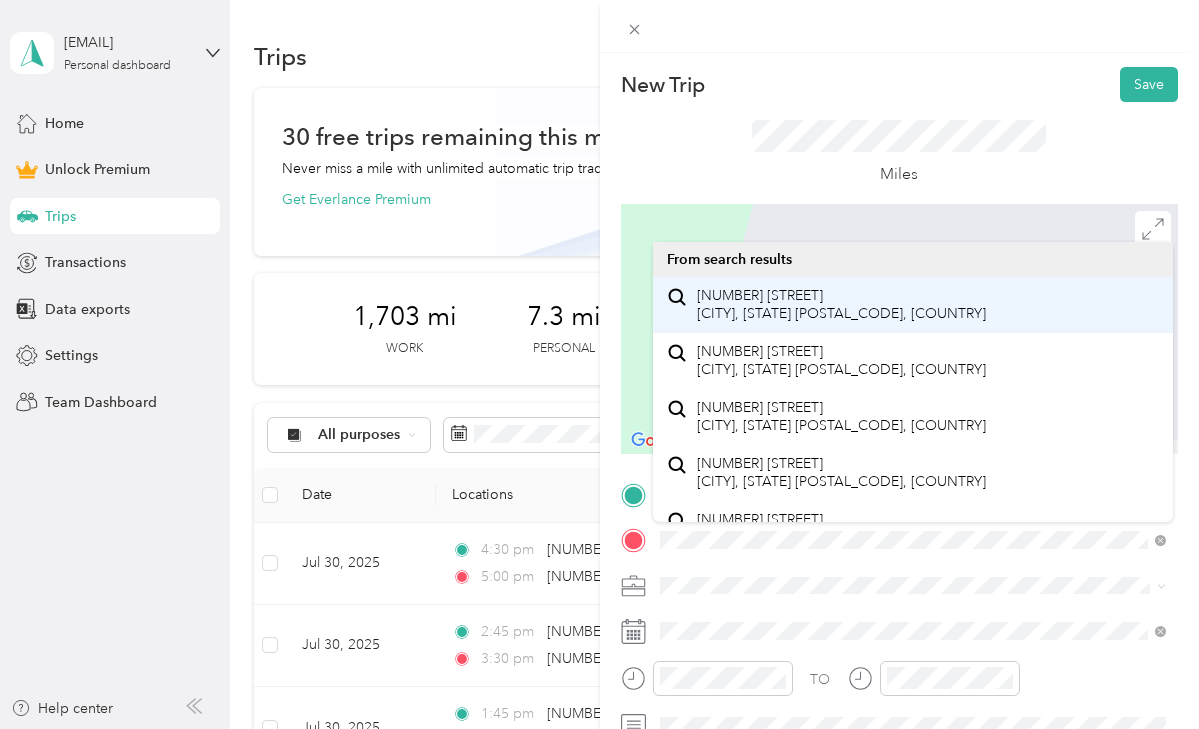 click on "324 Torrance Avenue
Vestal, New York 13850, United States" at bounding box center (841, 304) 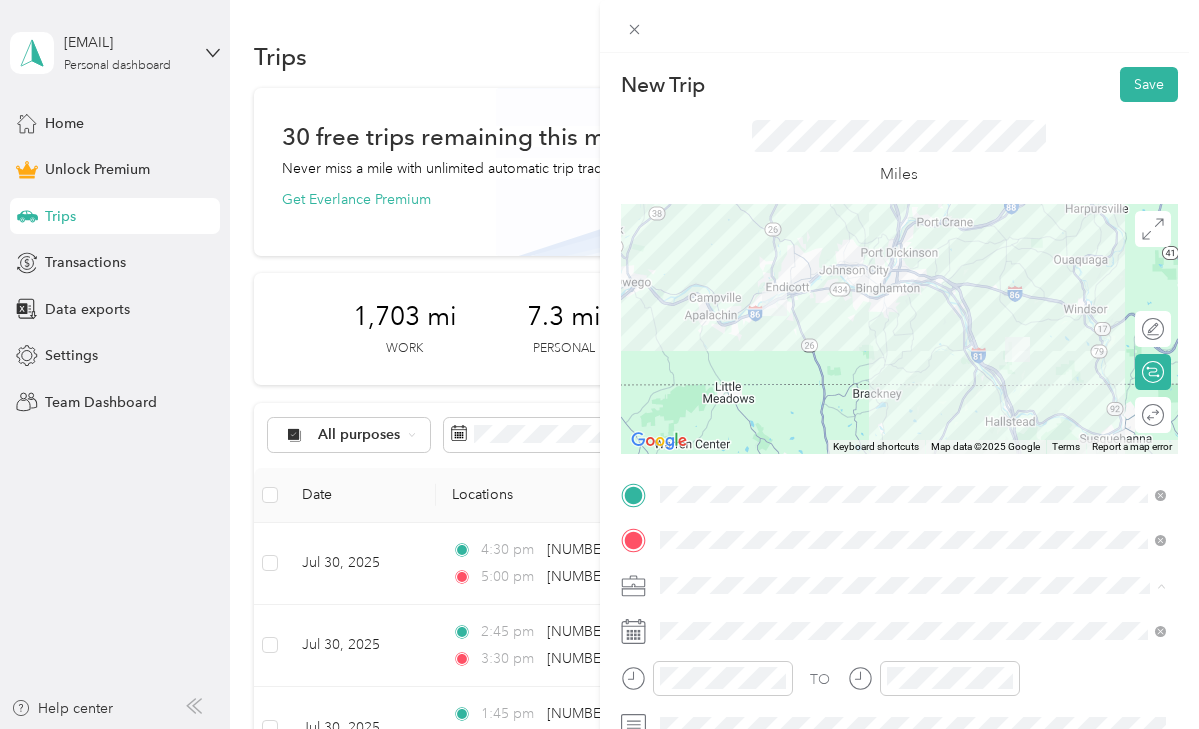 click on "Work" at bounding box center (913, 304) 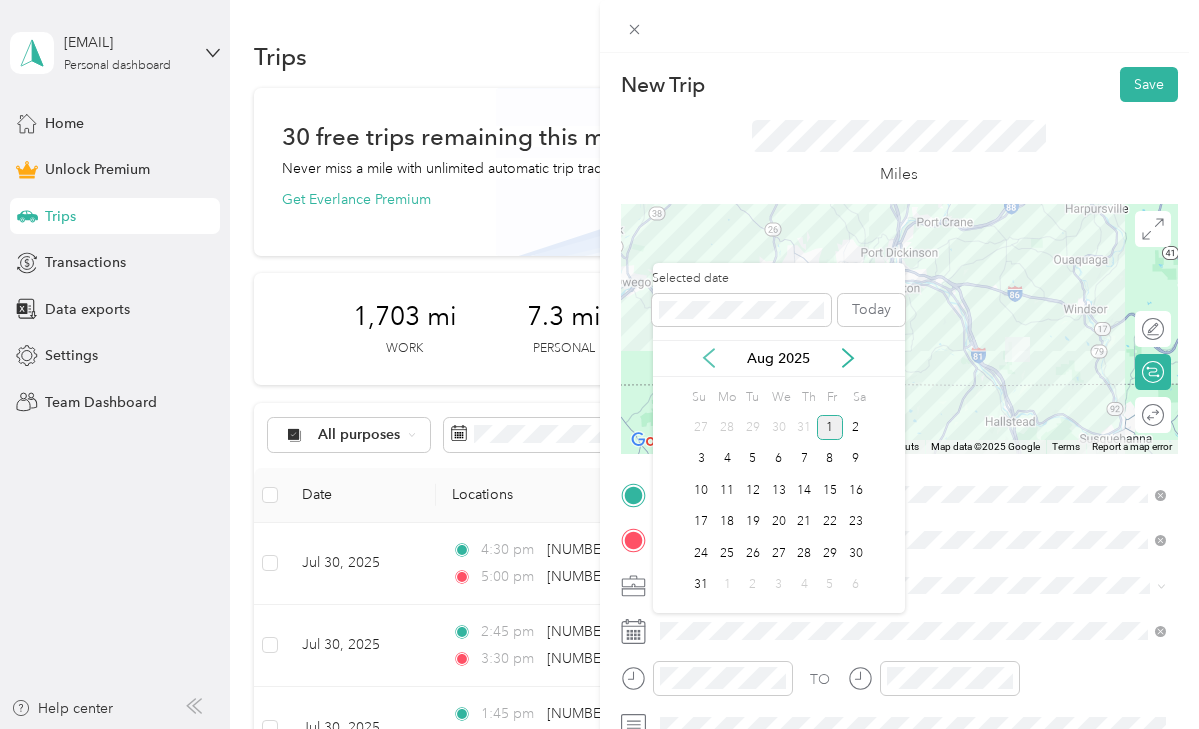 click 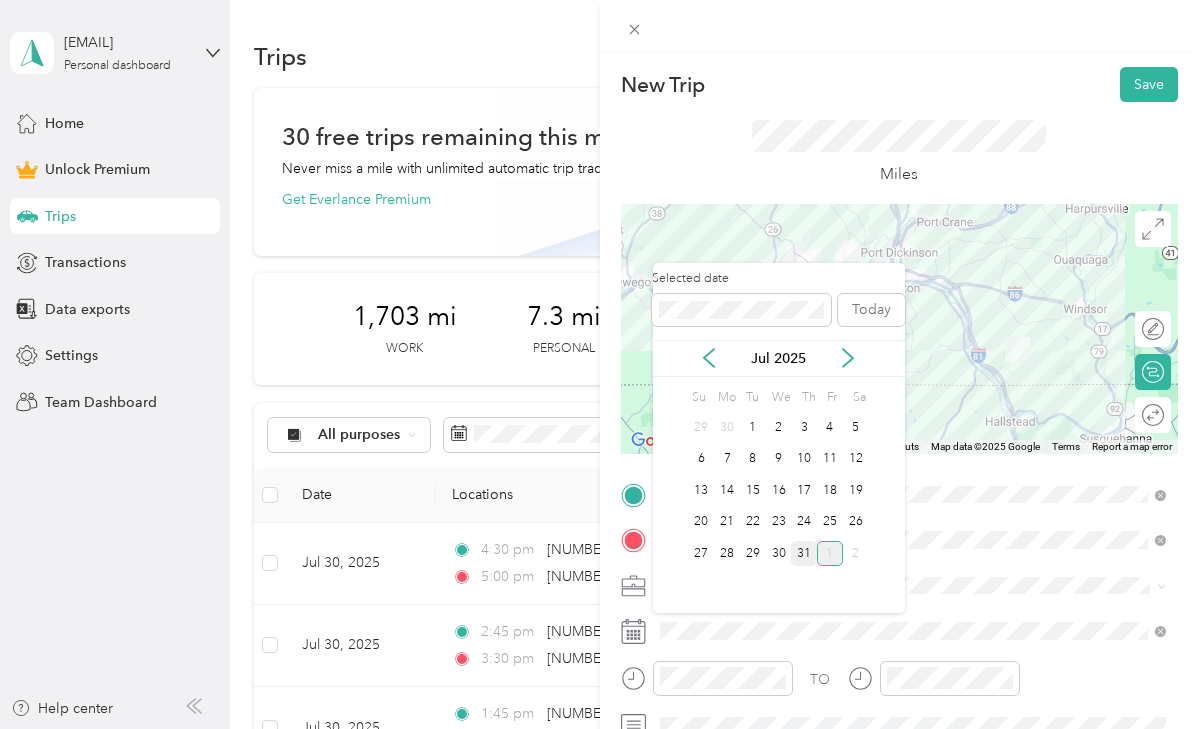 click on "31" at bounding box center (804, 553) 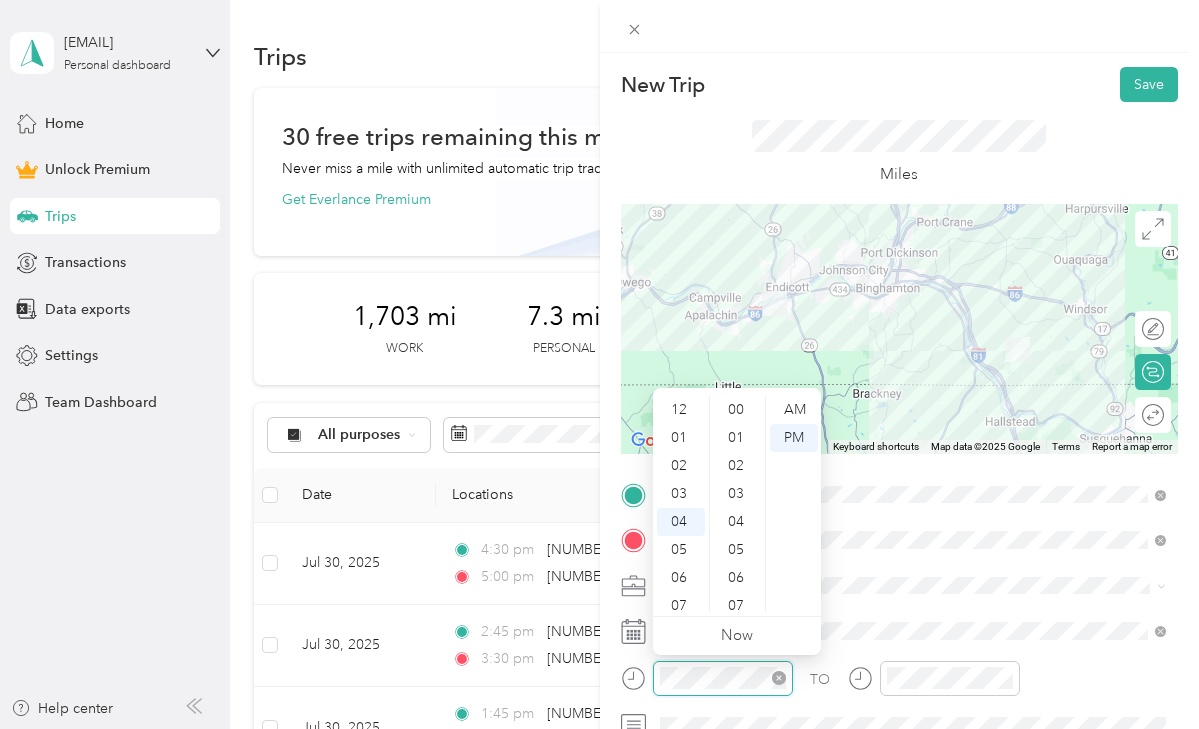 scroll, scrollTop: 110, scrollLeft: 0, axis: vertical 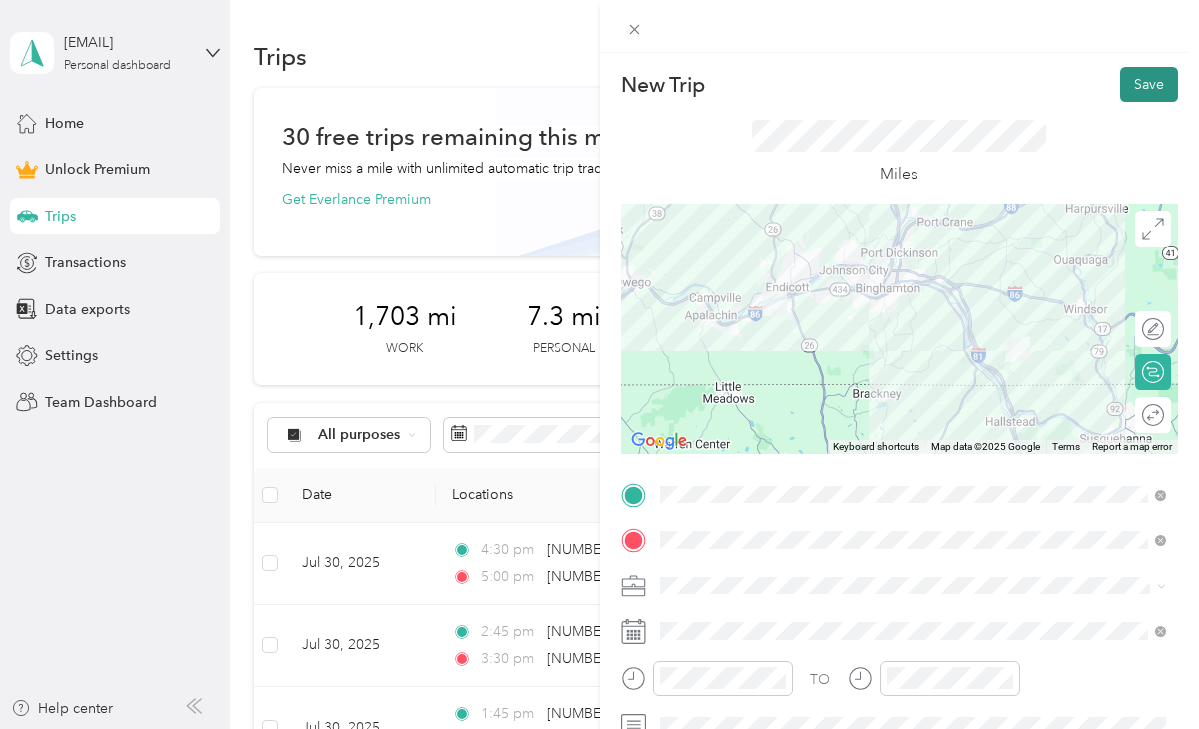 click on "Save" at bounding box center (1149, 84) 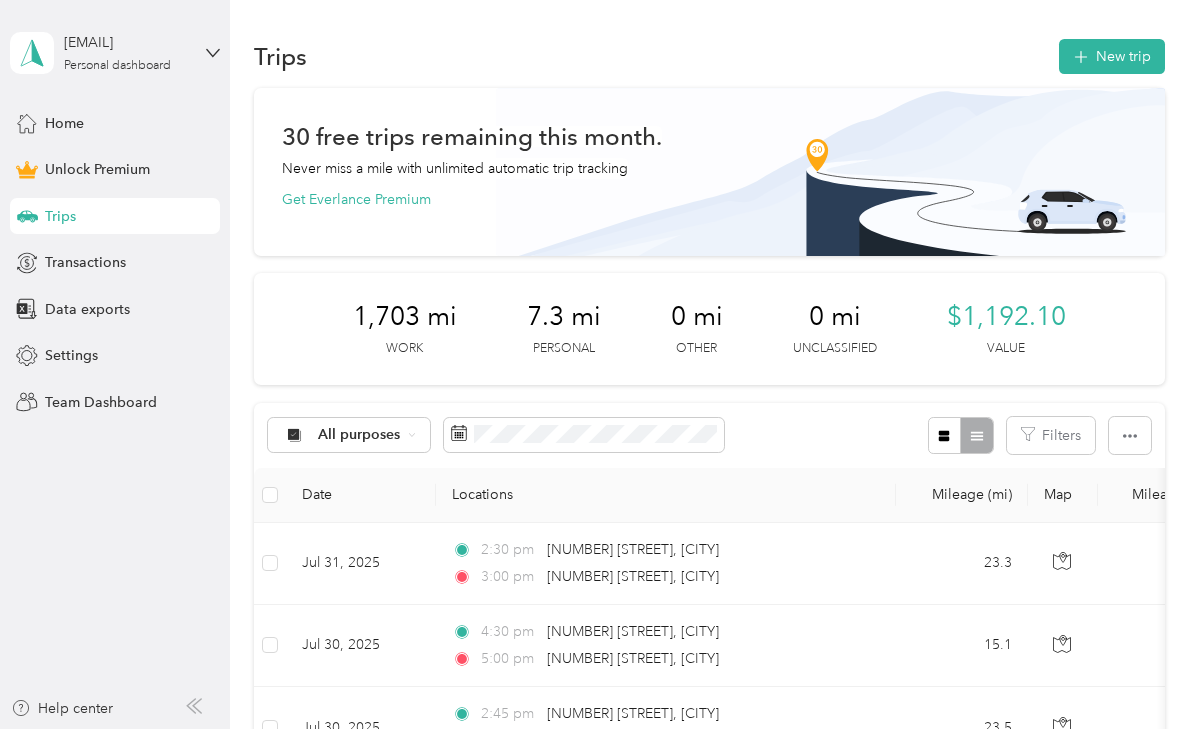 click on "New trip" at bounding box center [1112, 56] 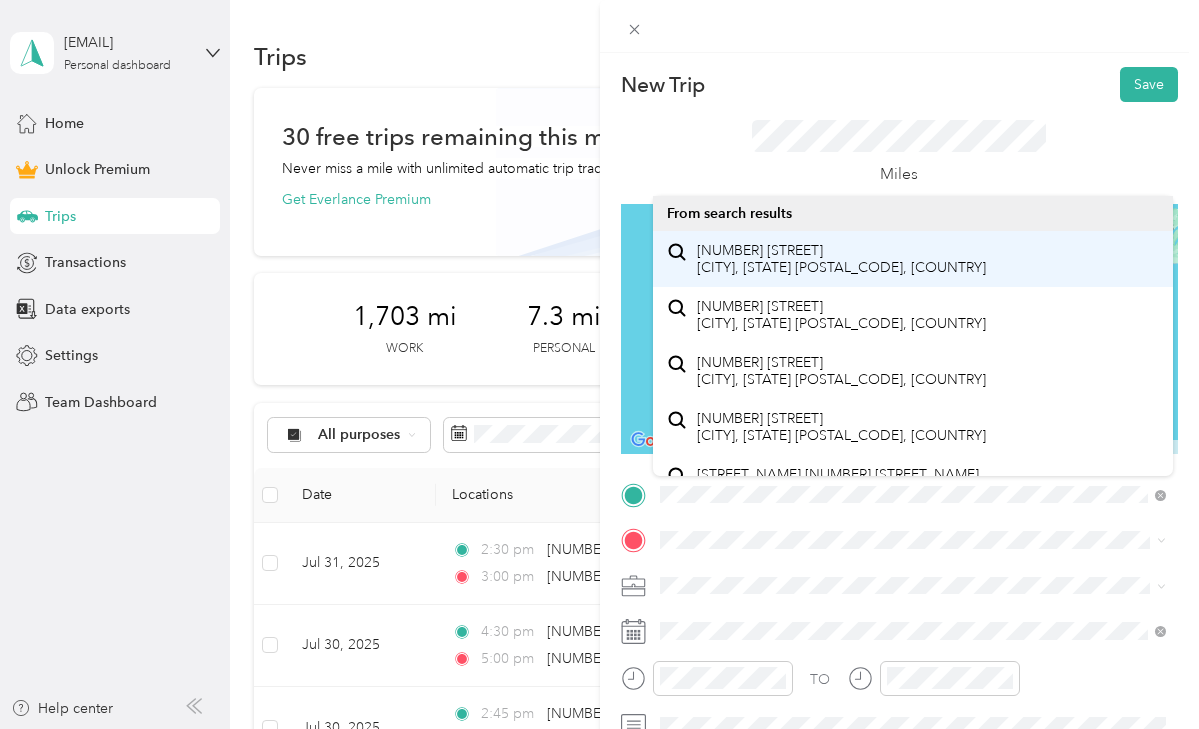 click on "324 Torrance Avenue
Vestal, New York 13850, United States" at bounding box center [841, 259] 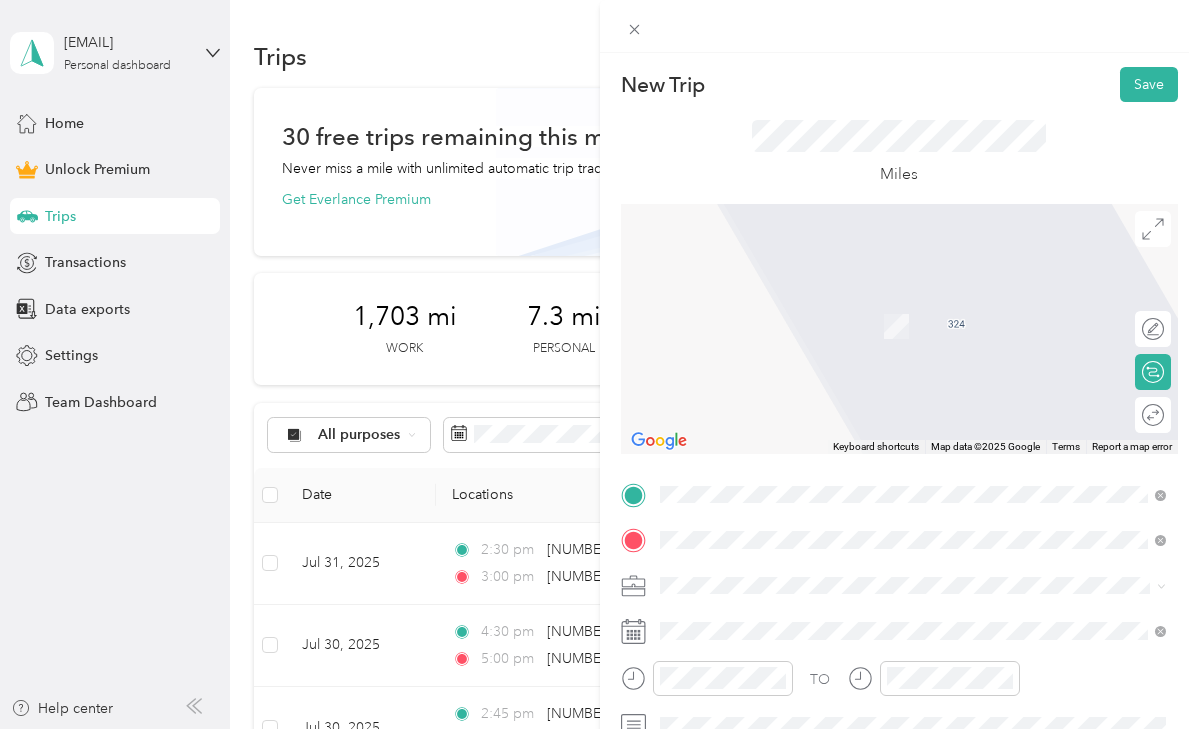 click on "803 Front Street
Vestal, New York 13850, United States" at bounding box center (841, 360) 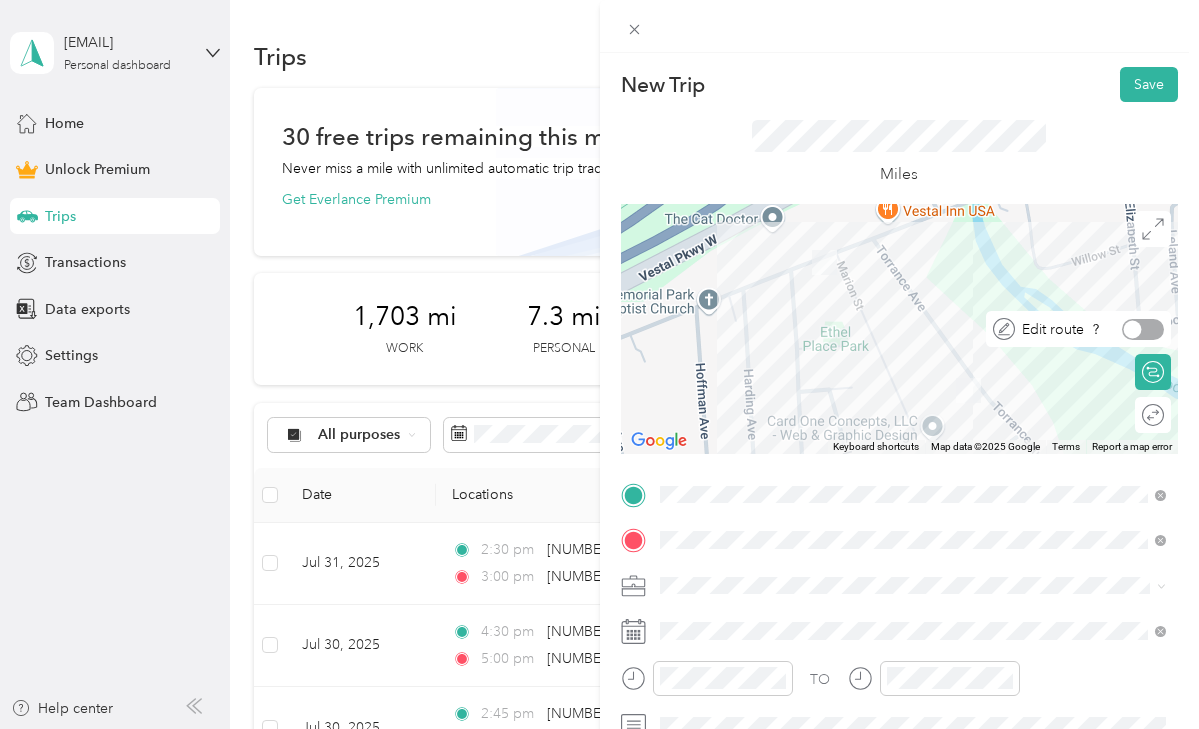 click at bounding box center (1143, 329) 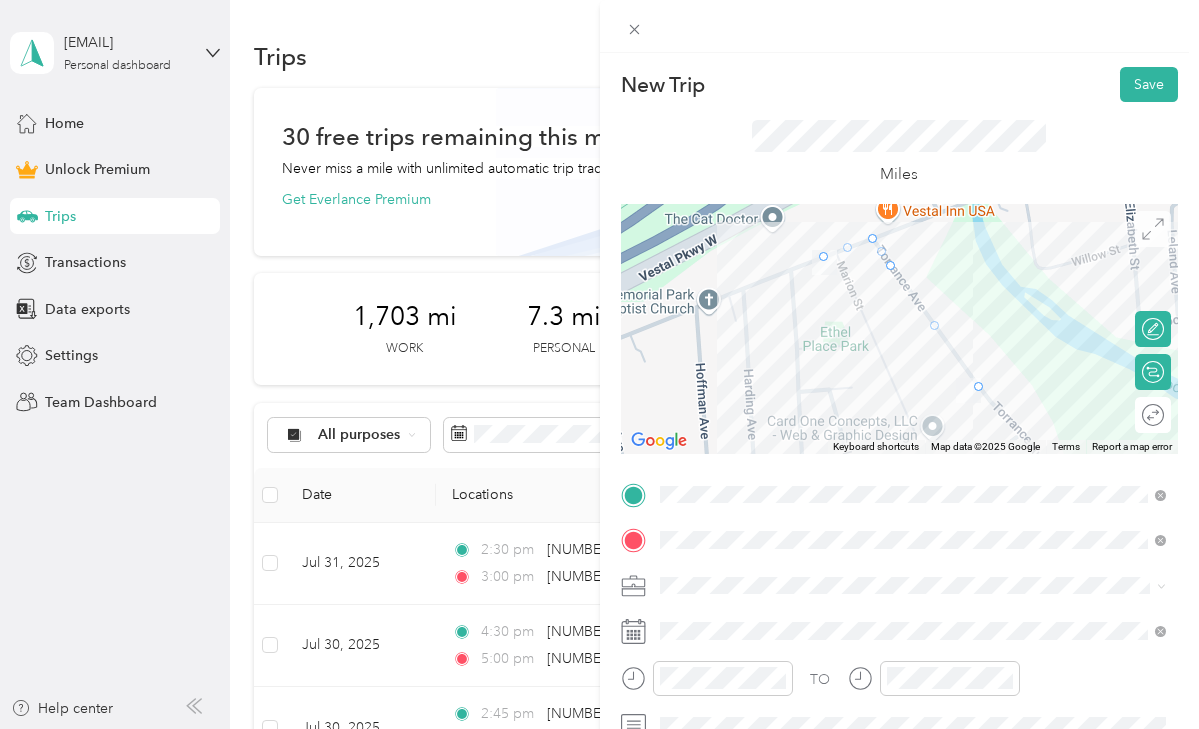 click 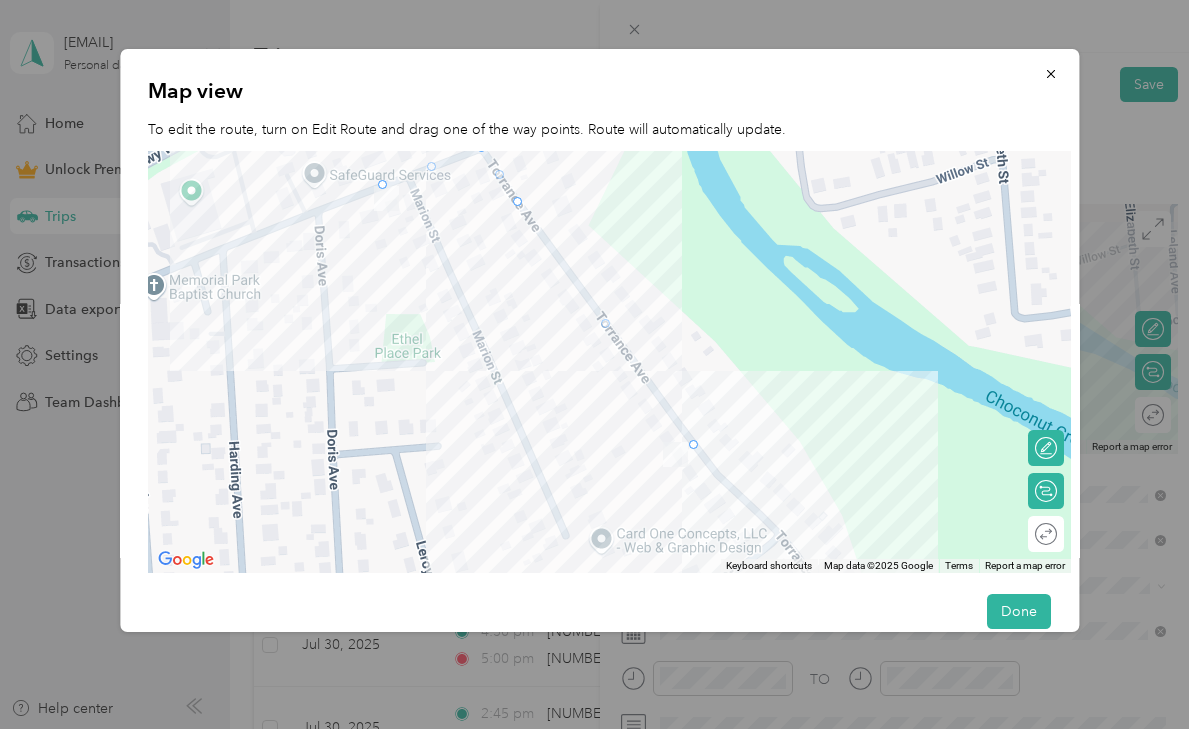 drag, startPoint x: 831, startPoint y: 366, endPoint x: 757, endPoint y: 304, distance: 96.540146 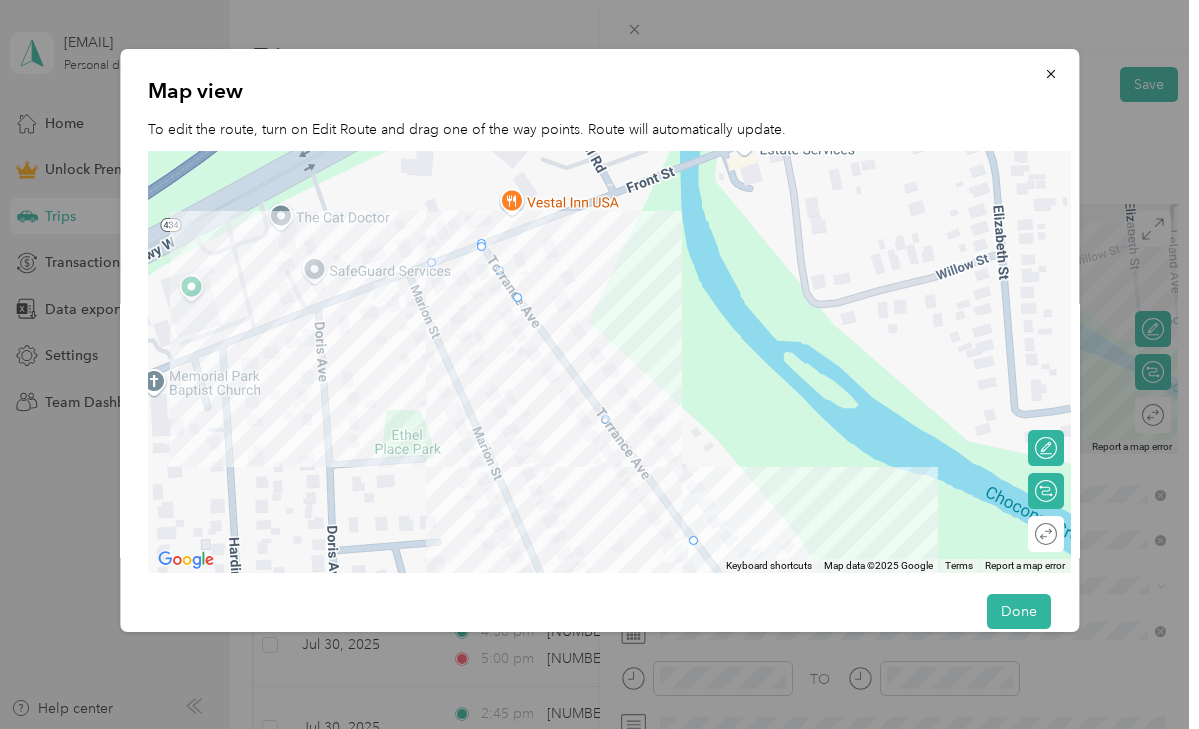 drag, startPoint x: 385, startPoint y: 183, endPoint x: 489, endPoint y: 244, distance: 120.56948 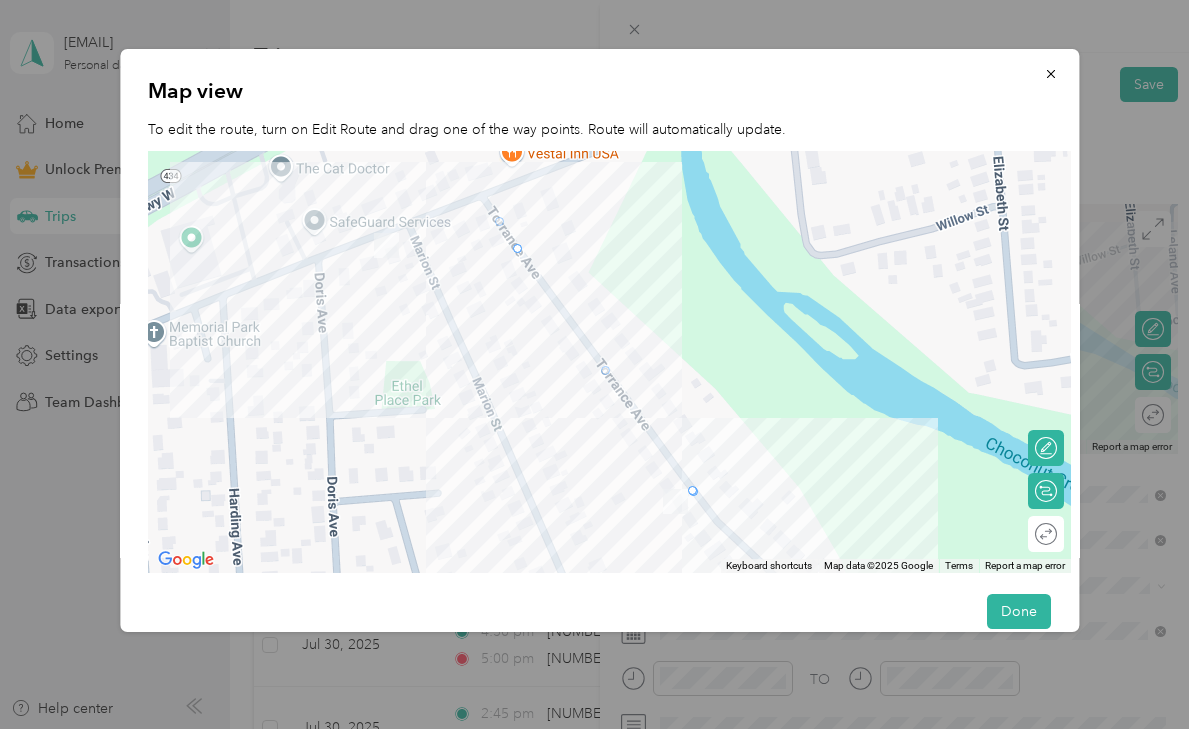 drag, startPoint x: 485, startPoint y: 248, endPoint x: 701, endPoint y: 499, distance: 331.145 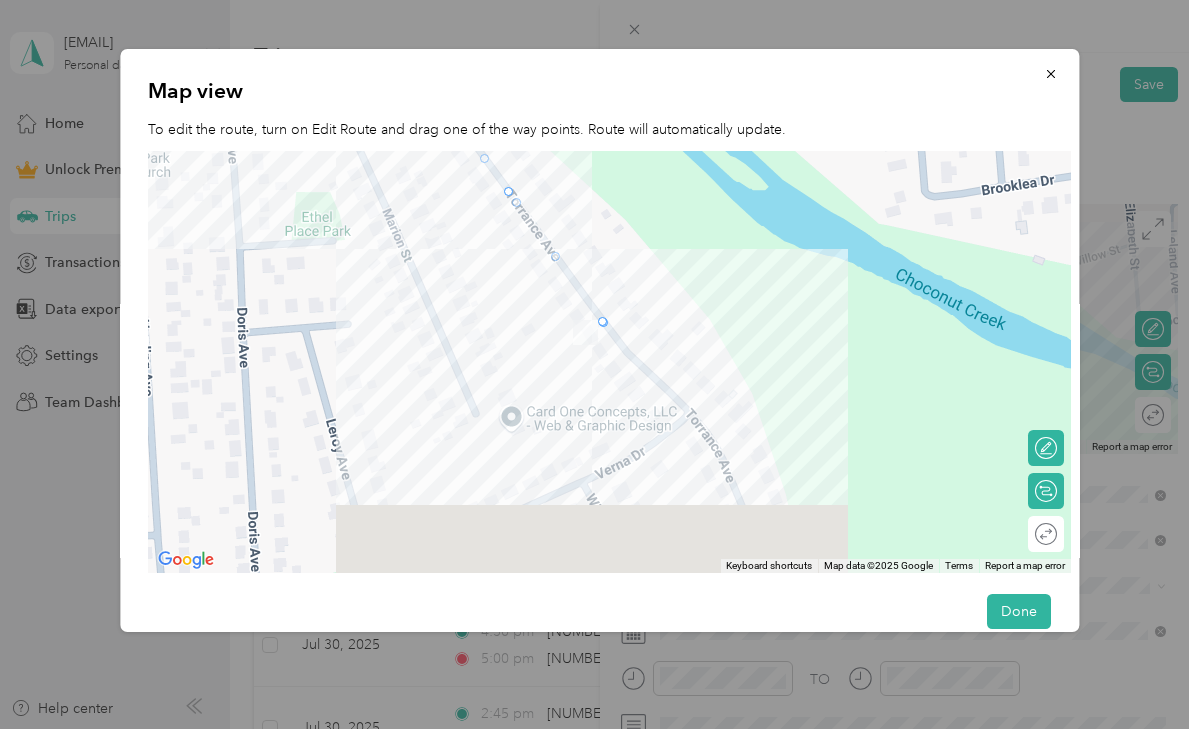 drag, startPoint x: 810, startPoint y: 425, endPoint x: 720, endPoint y: 244, distance: 202.14104 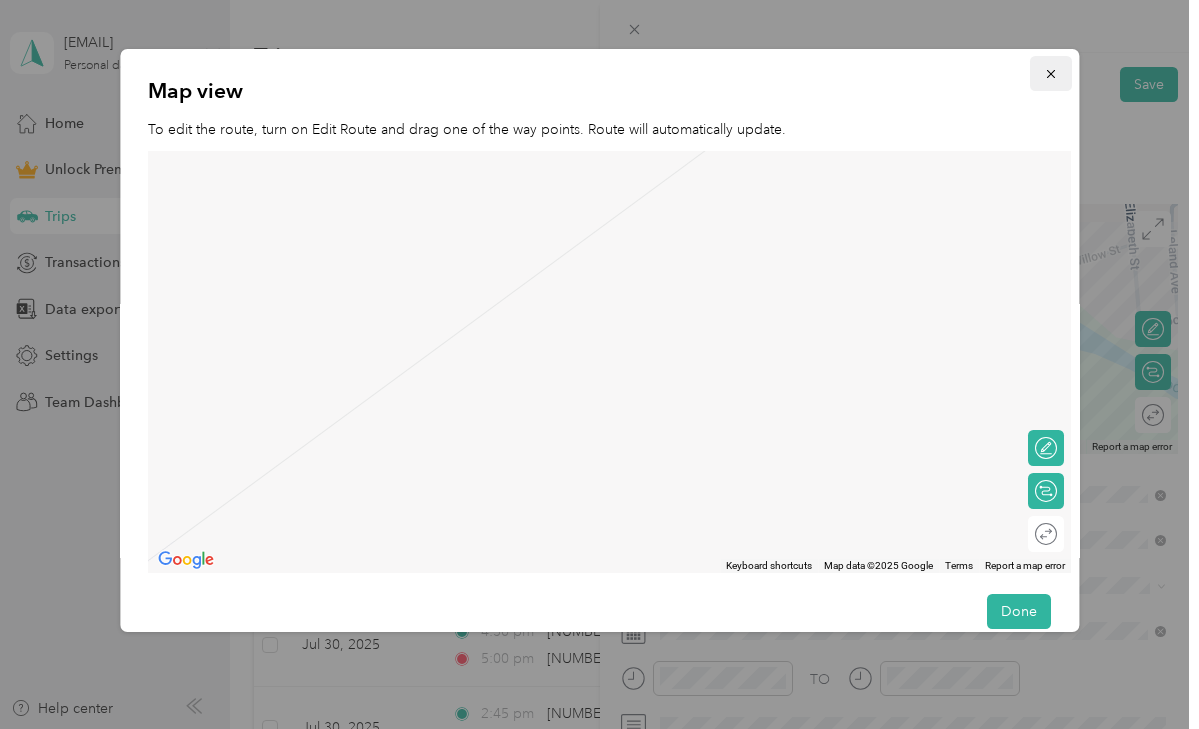 click 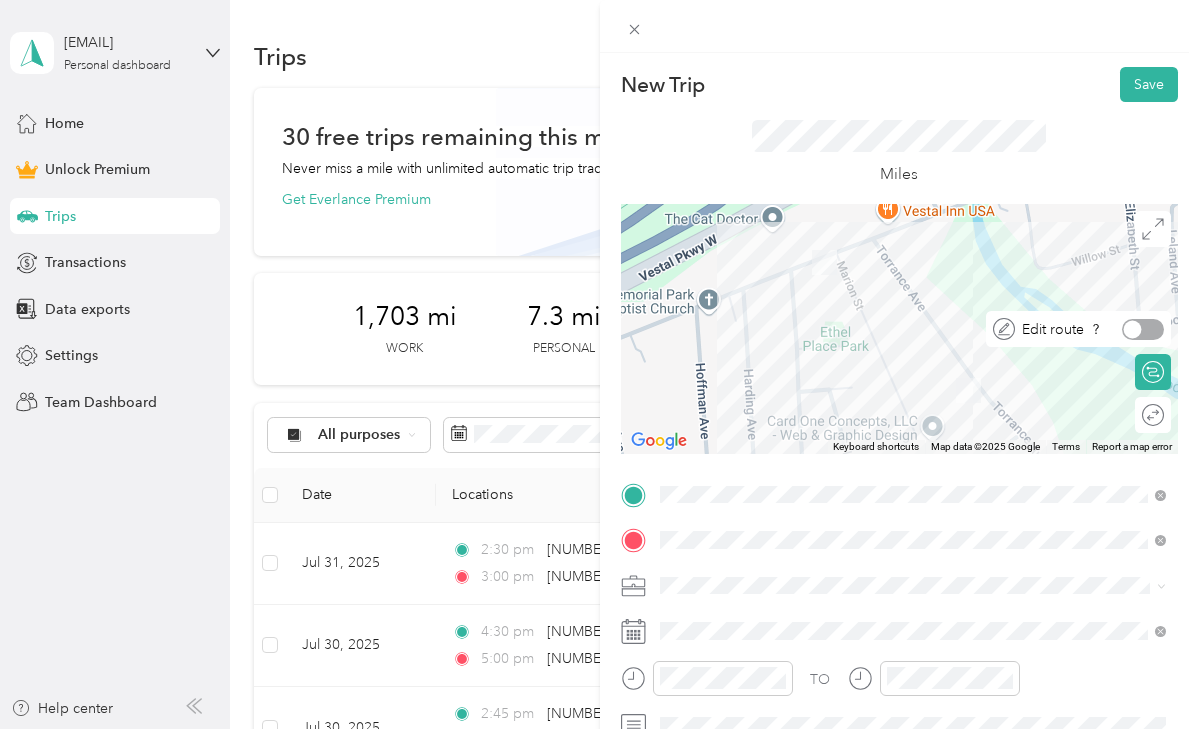 click at bounding box center [1143, 329] 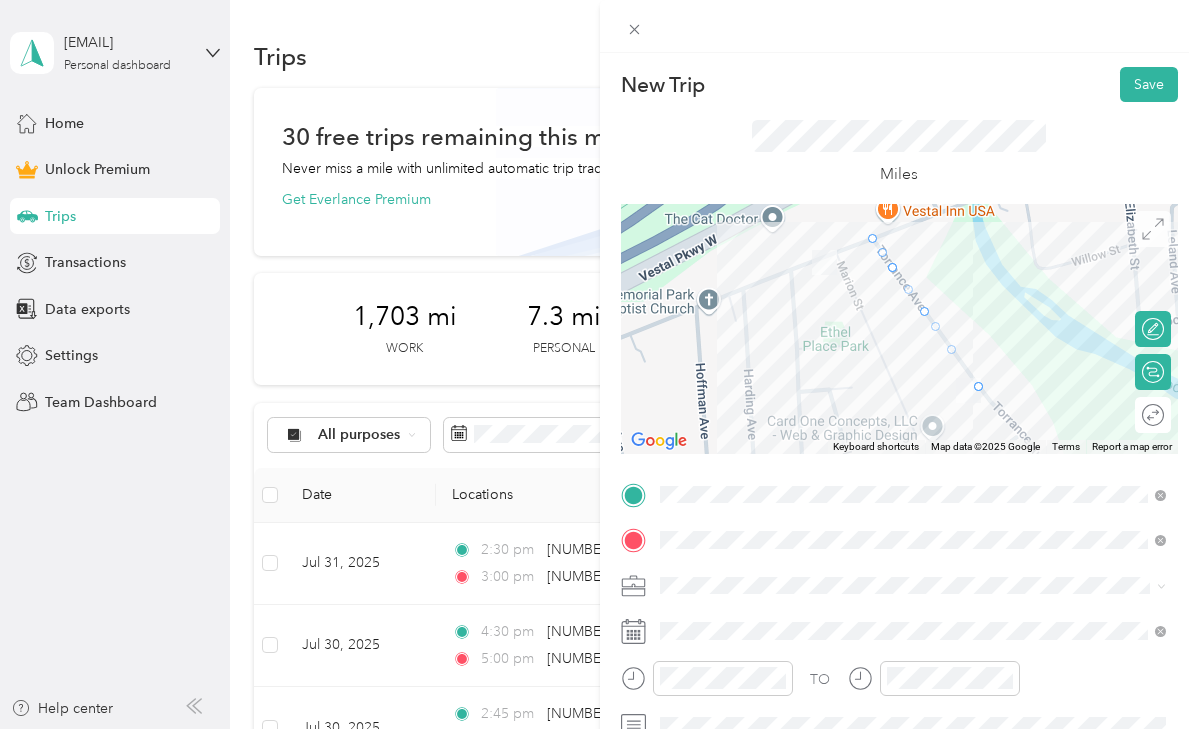 click at bounding box center (1153, 229) 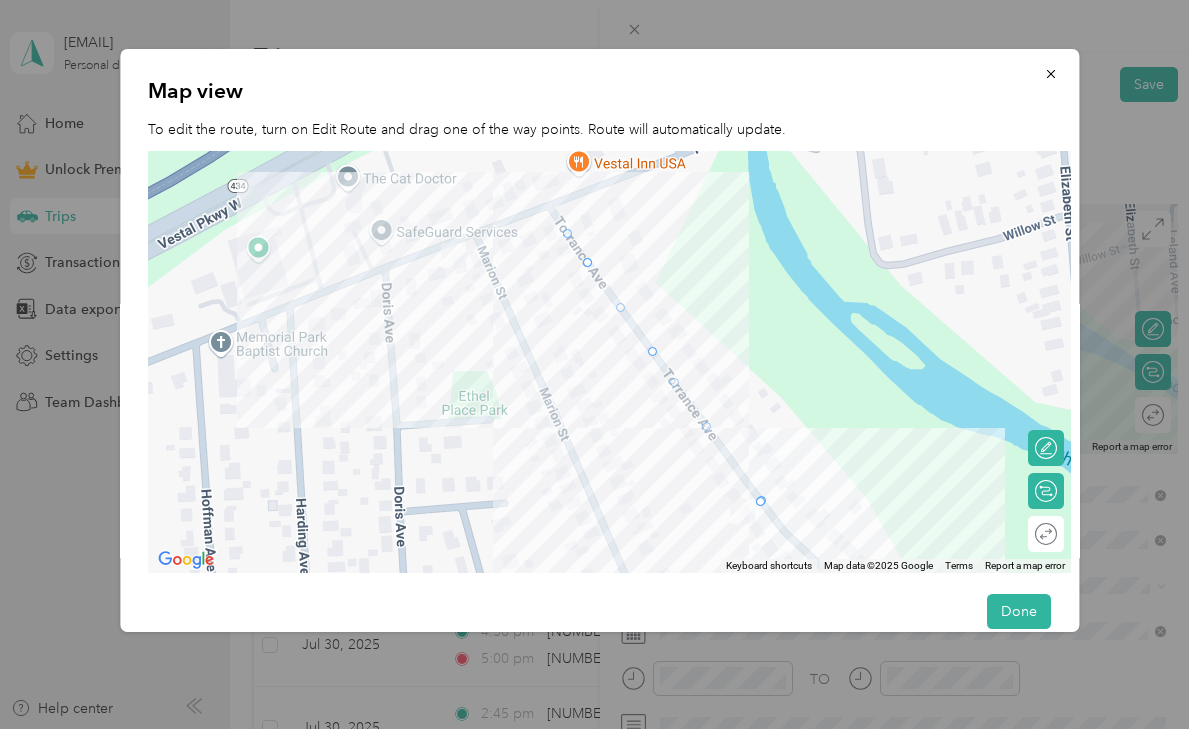 drag, startPoint x: 549, startPoint y: 208, endPoint x: 763, endPoint y: 505, distance: 366.06693 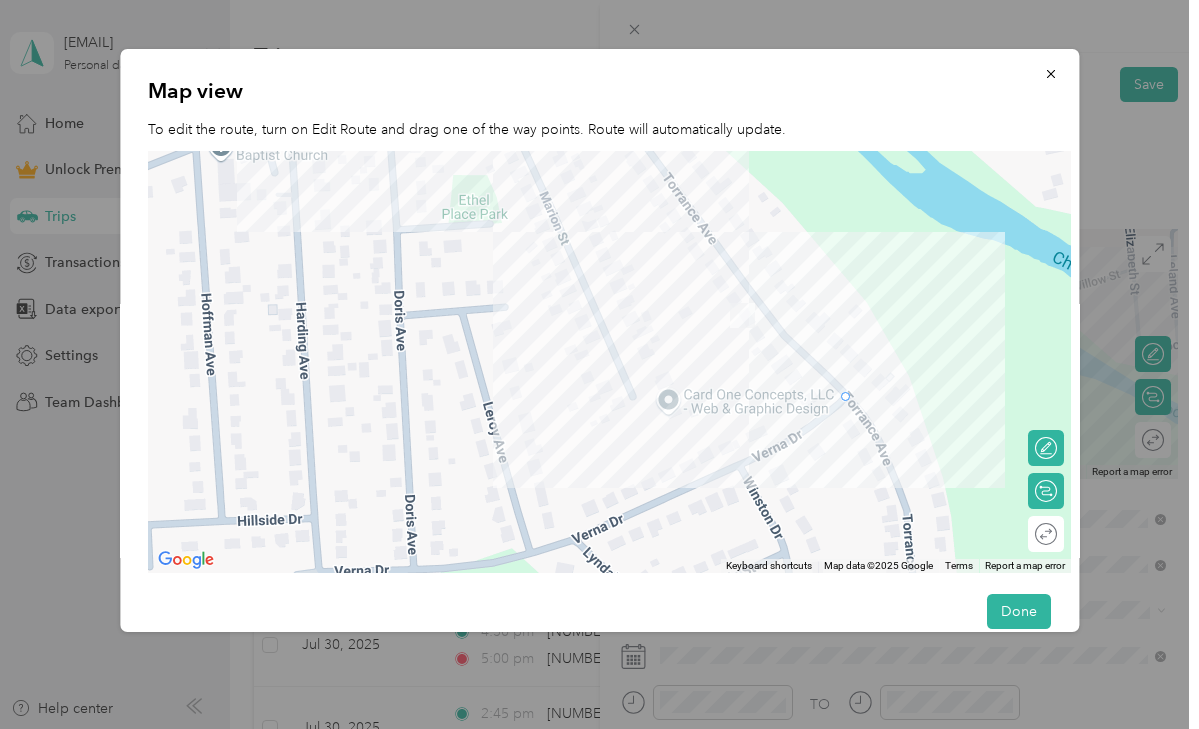 drag, startPoint x: 762, startPoint y: 502, endPoint x: 848, endPoint y: 399, distance: 134.18271 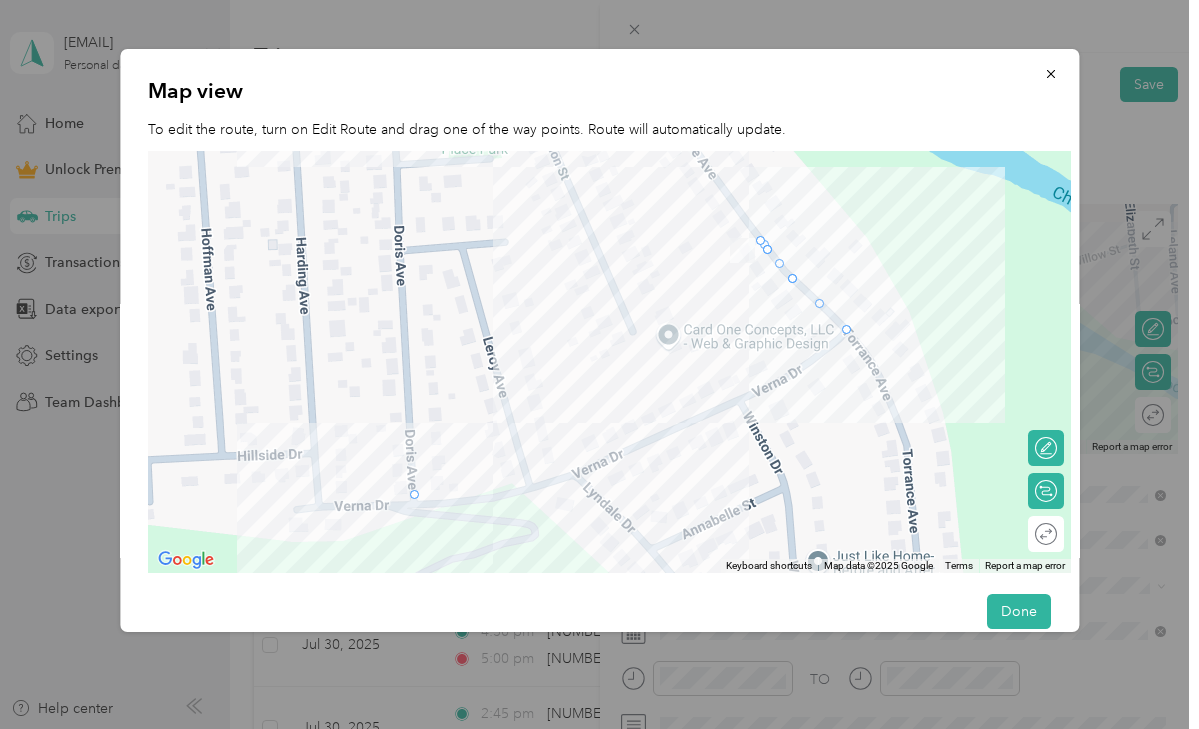 drag, startPoint x: 848, startPoint y: 399, endPoint x: 412, endPoint y: 503, distance: 448.2321 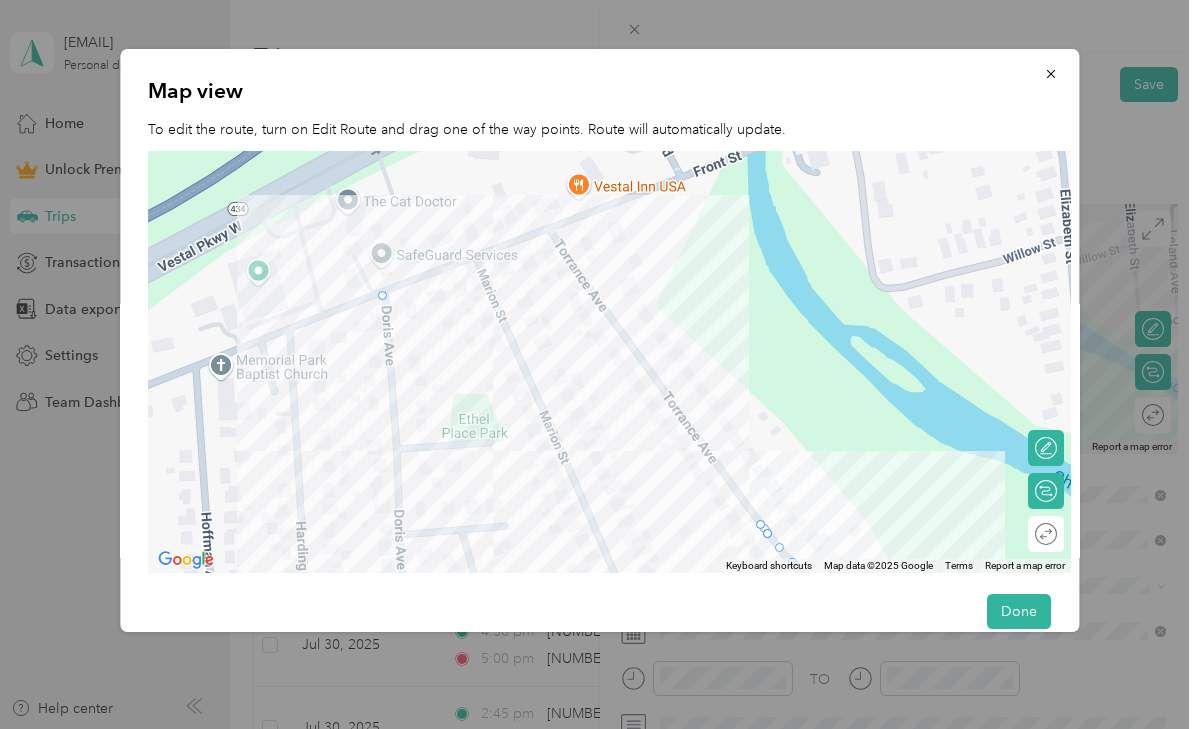 drag, startPoint x: 416, startPoint y: 492, endPoint x: 385, endPoint y: 290, distance: 204.36487 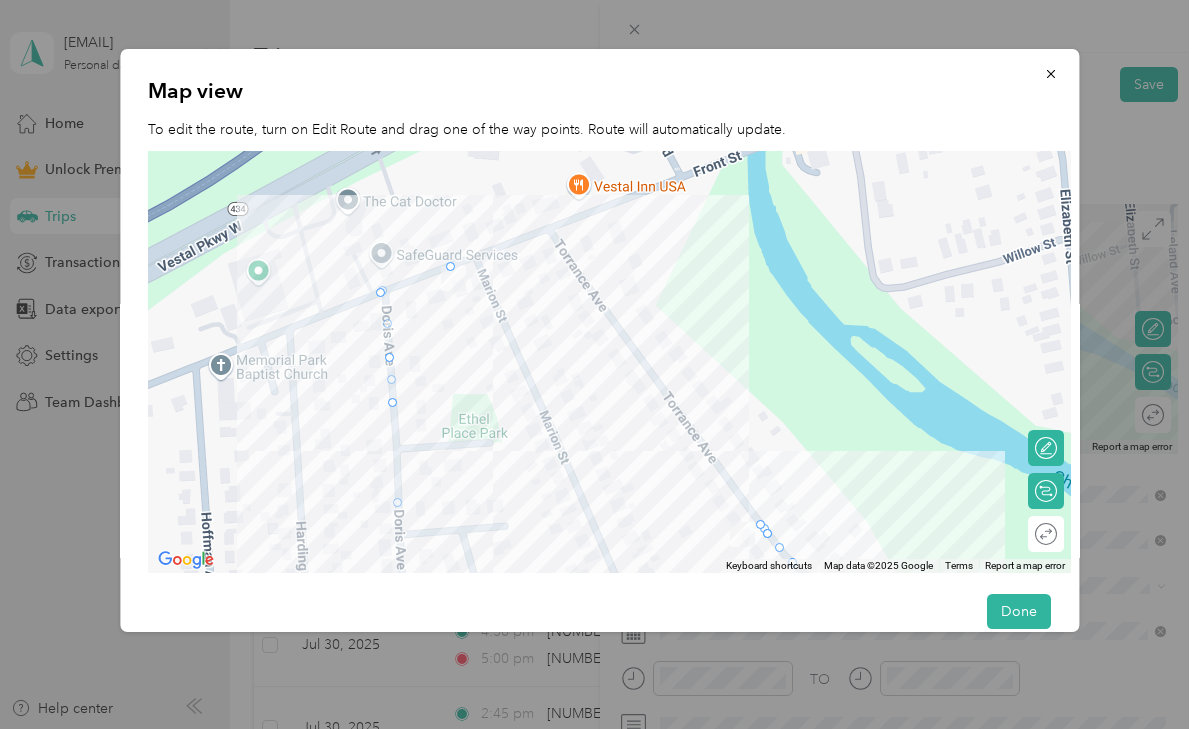 drag, startPoint x: 389, startPoint y: 290, endPoint x: 458, endPoint y: 267, distance: 72.73238 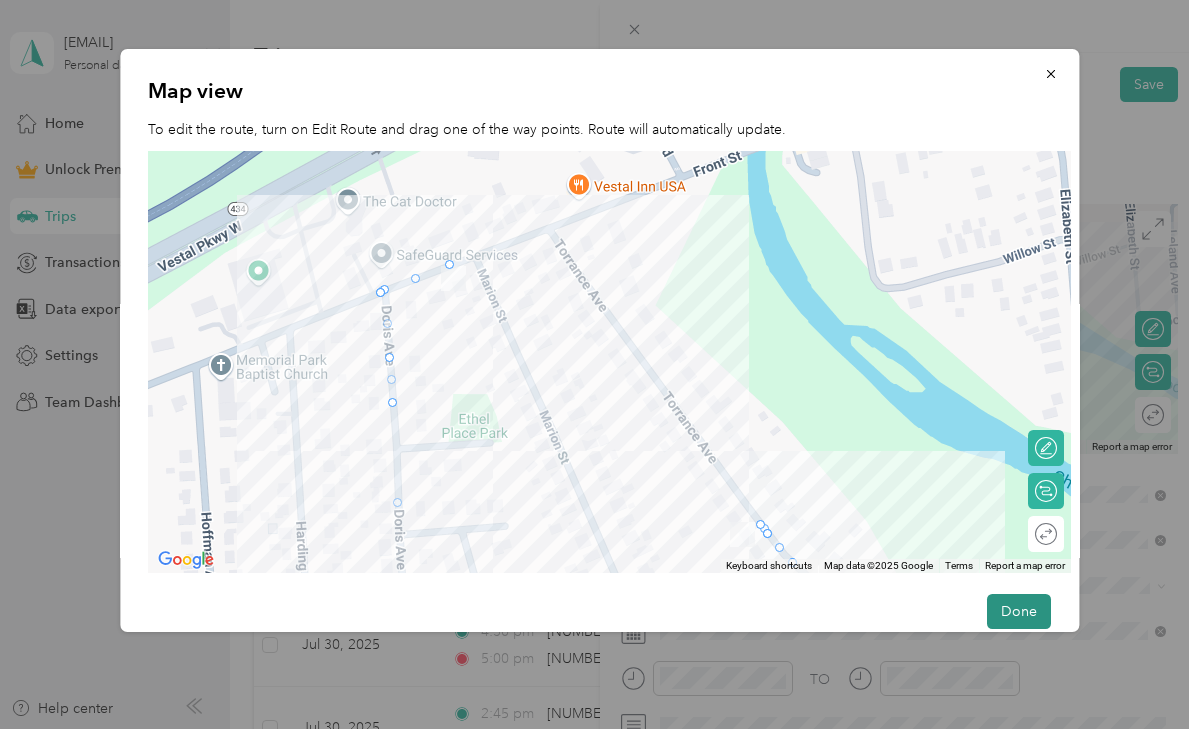 click on "Done" at bounding box center [1019, 611] 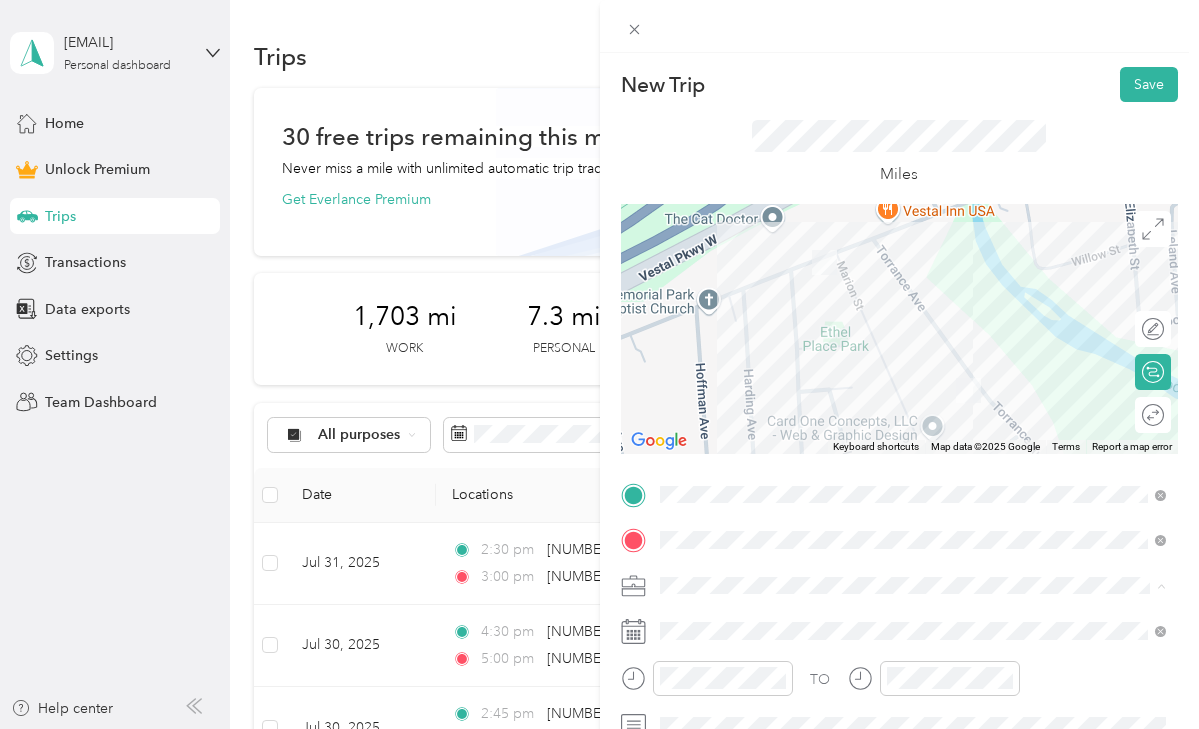 click on "Work" at bounding box center (913, 304) 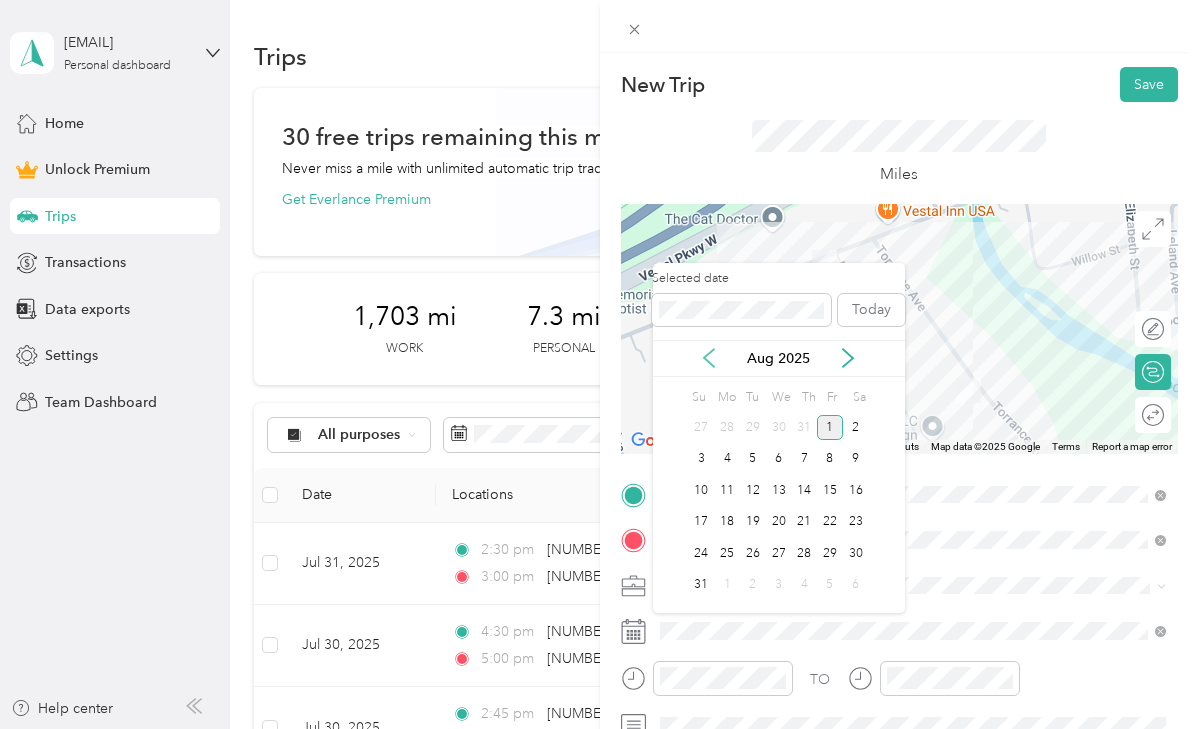click 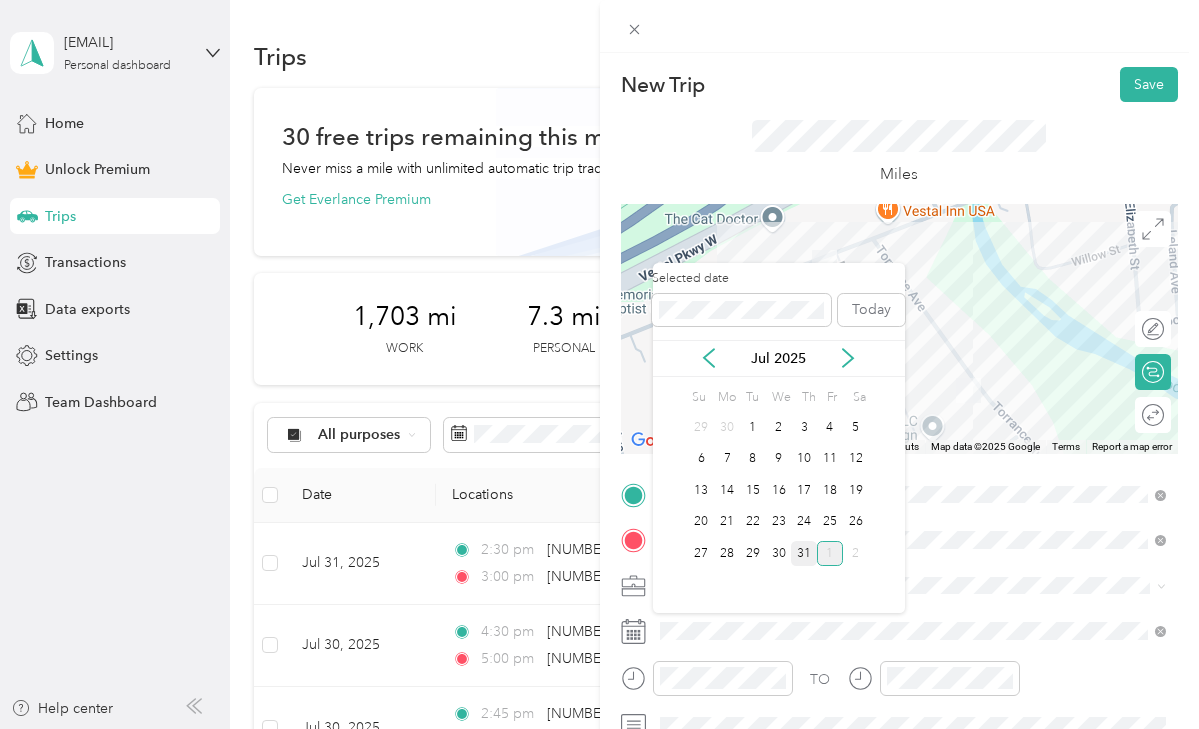 click on "31" at bounding box center [804, 553] 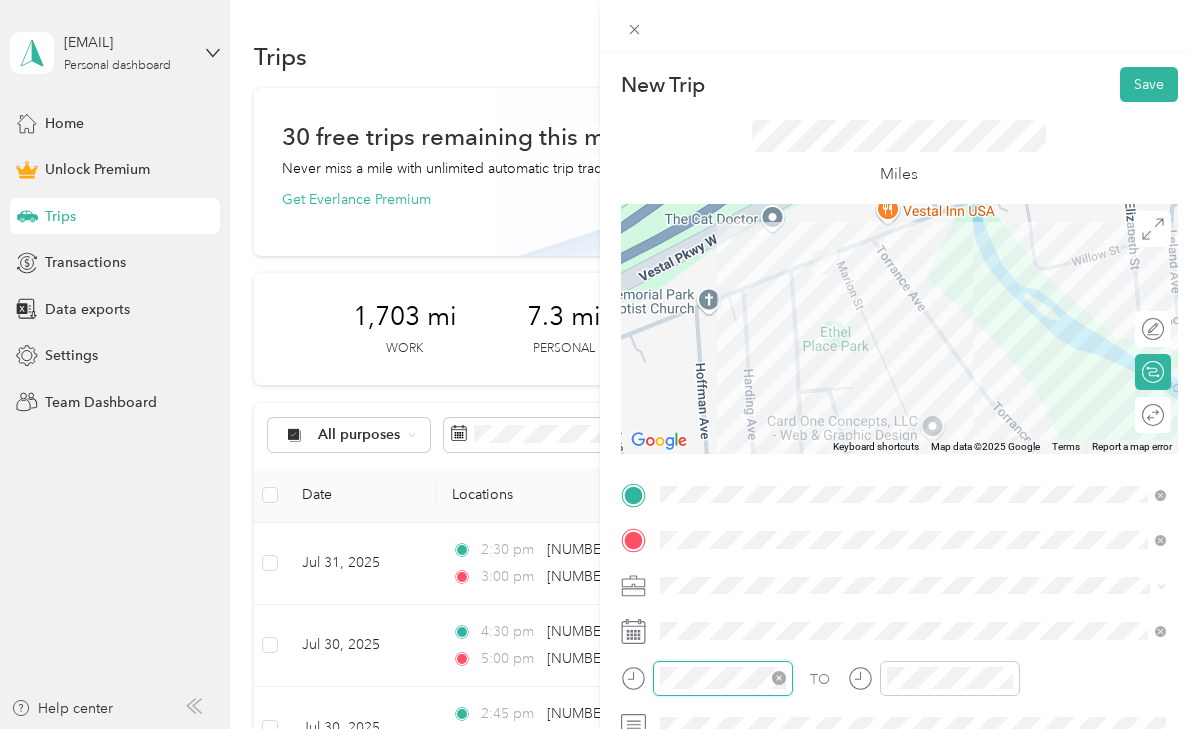 scroll, scrollTop: 110, scrollLeft: 0, axis: vertical 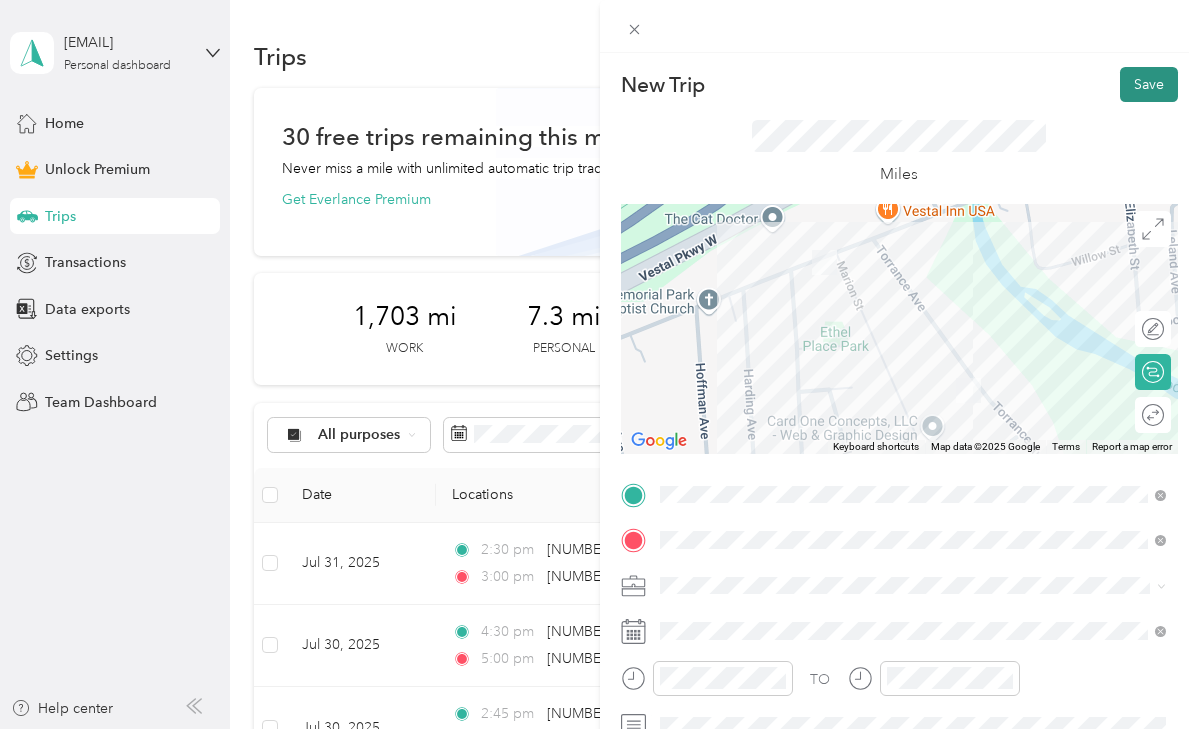 click on "Save" at bounding box center (1149, 84) 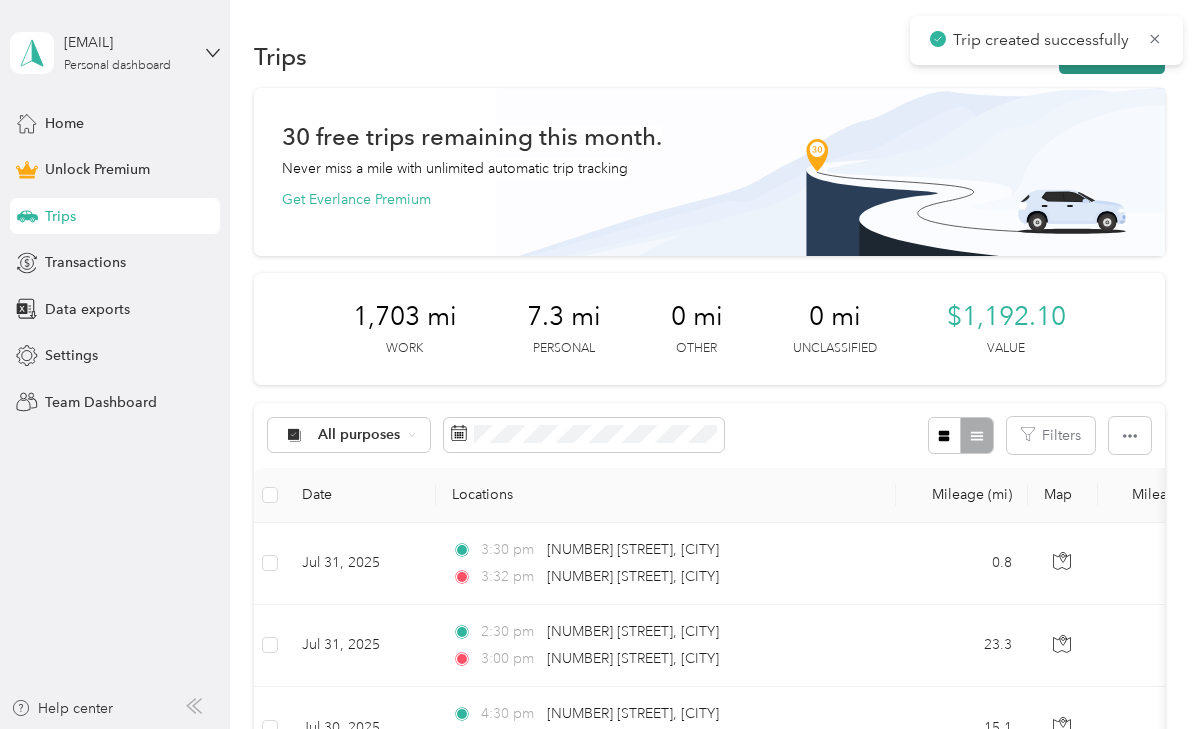 click on "New trip" at bounding box center (1112, 56) 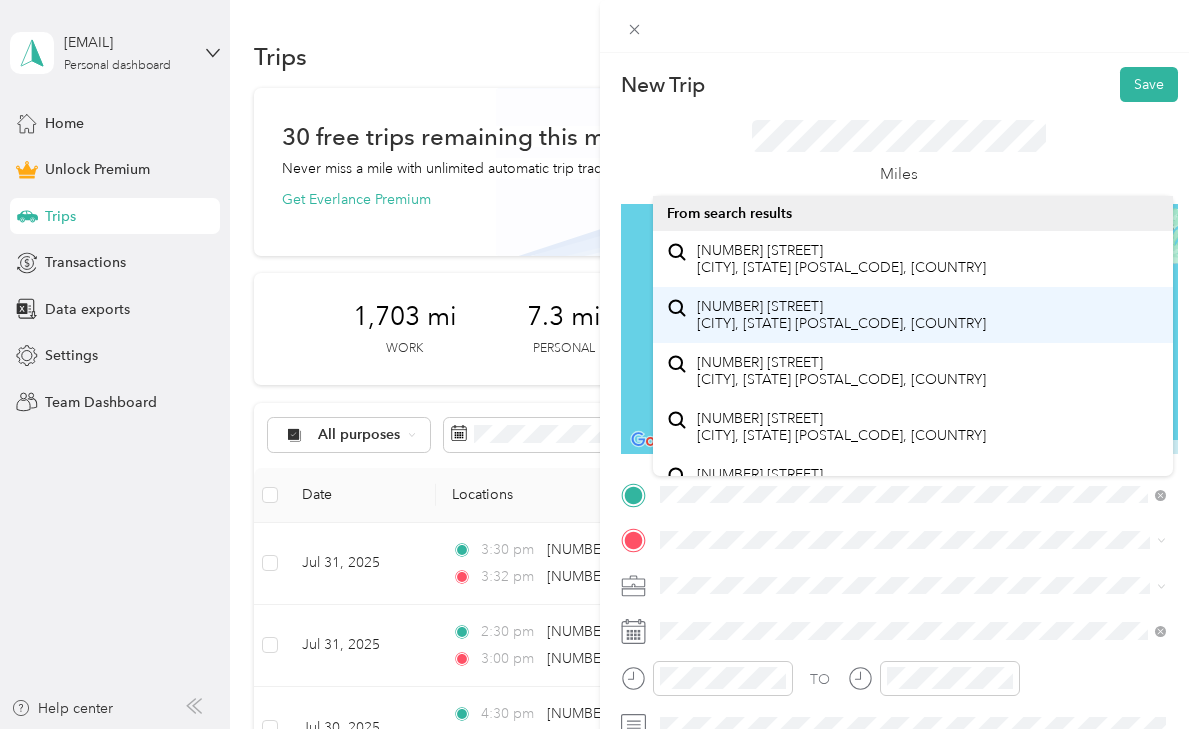 click on "803 Front Street
Vestal, New York 13850, United States" at bounding box center (841, 315) 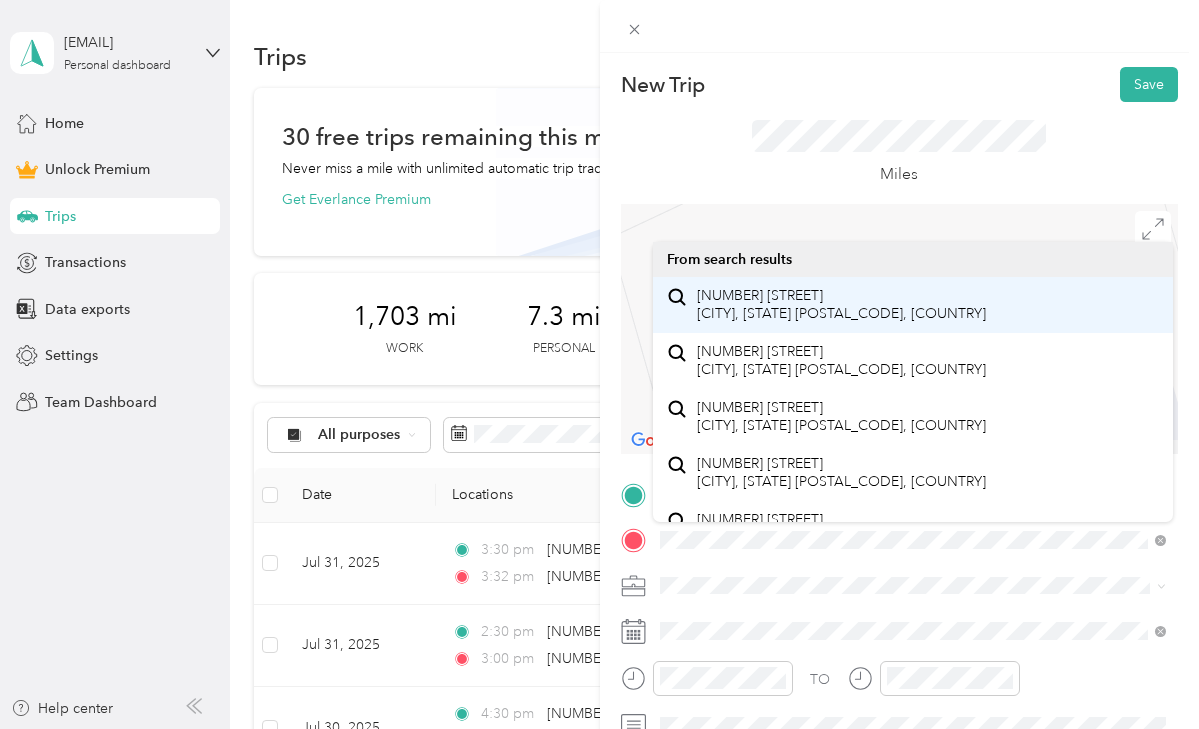 click on "550 Blatchley Road
Windsor, New York 13865, United States" at bounding box center [841, 304] 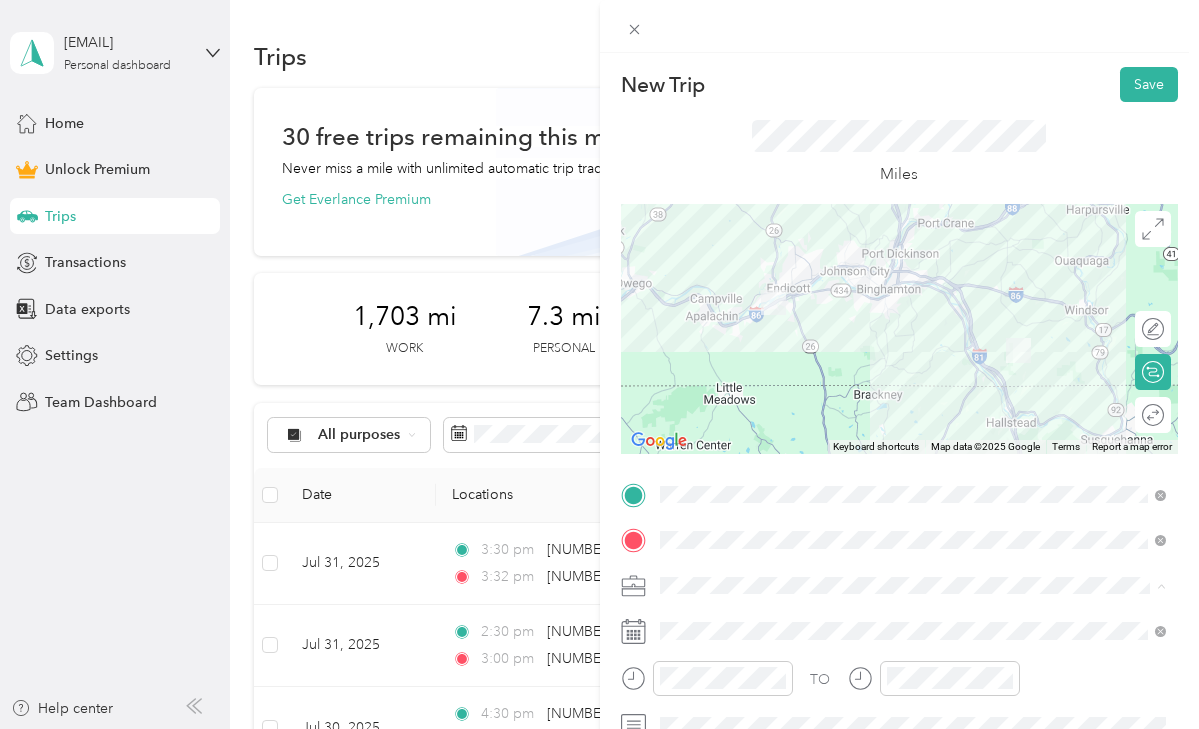 click on "Work" at bounding box center (913, 304) 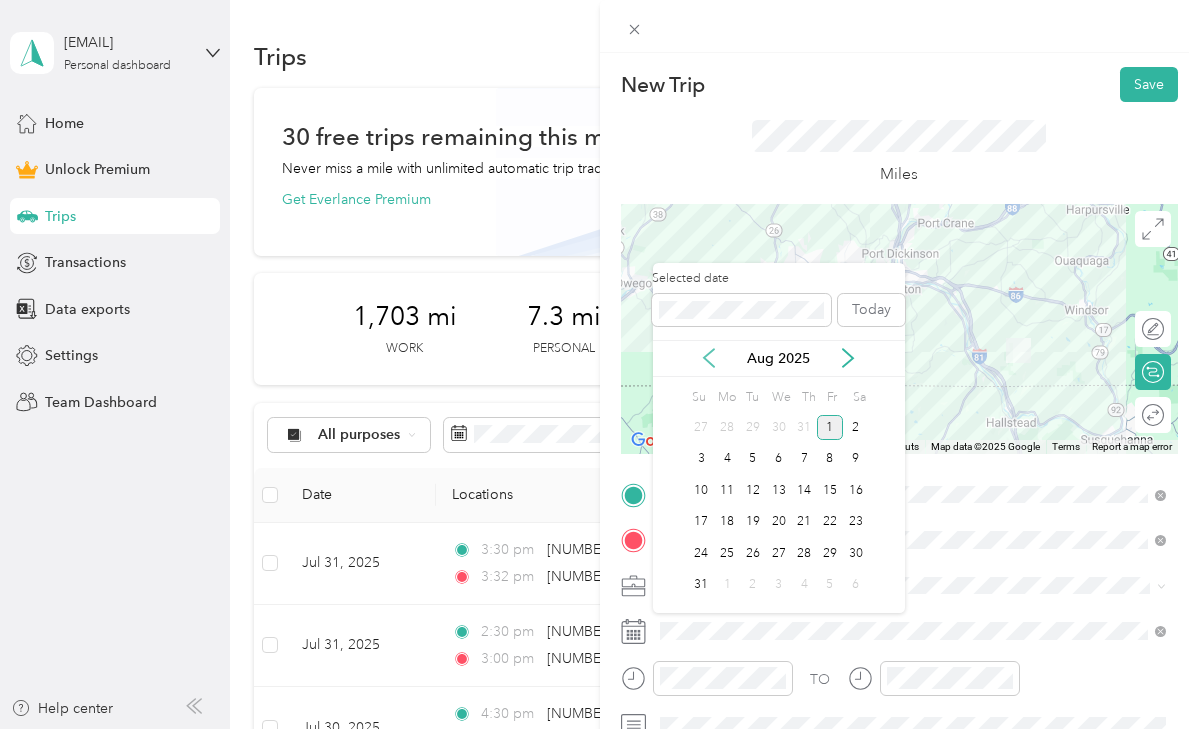 click 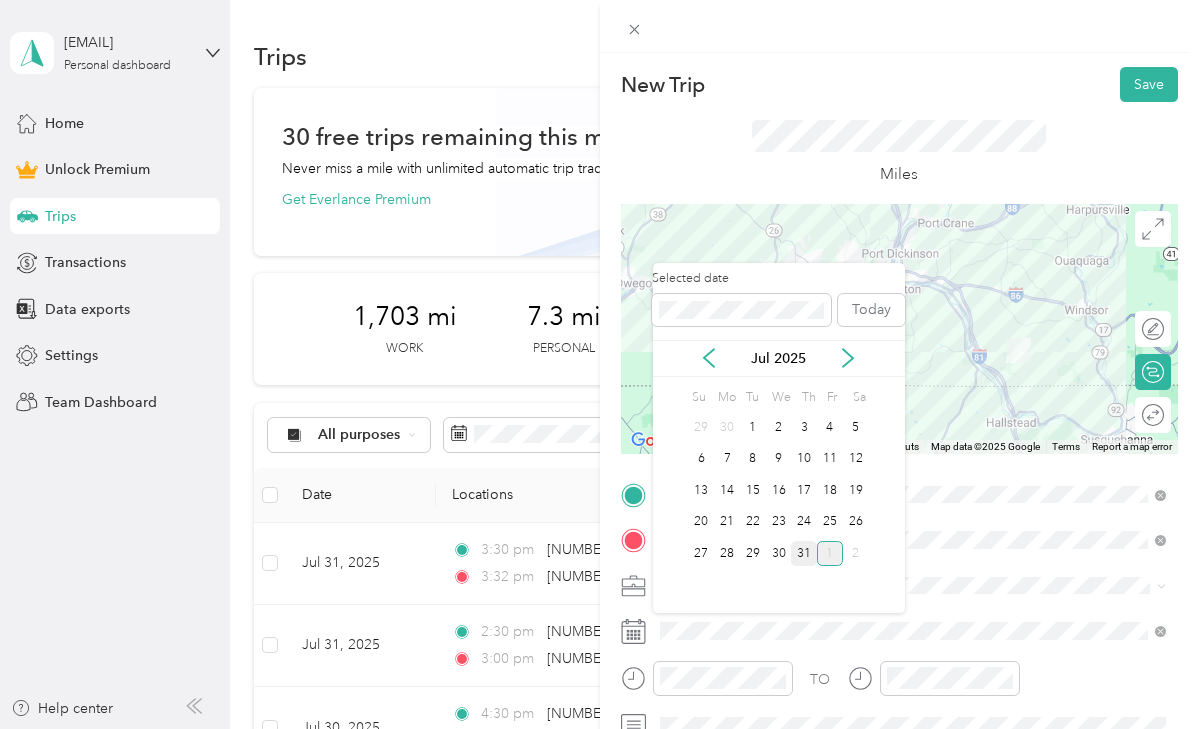 click on "31" at bounding box center (804, 553) 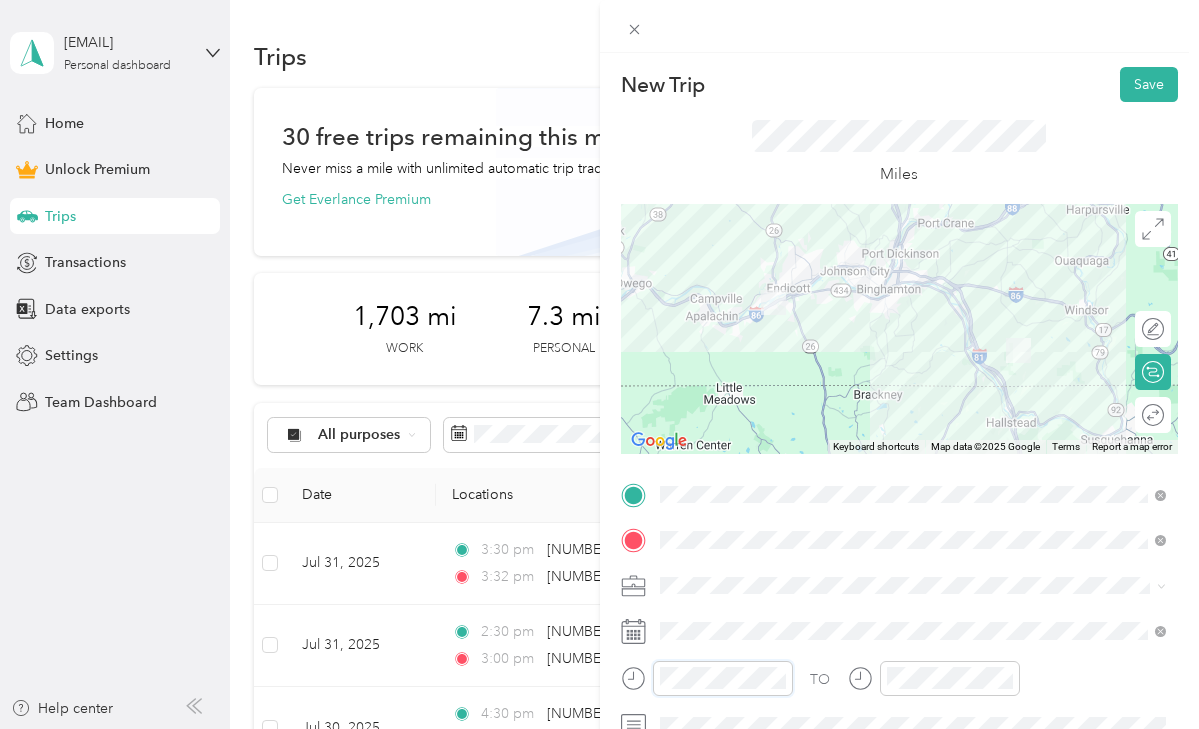 scroll, scrollTop: 110, scrollLeft: 0, axis: vertical 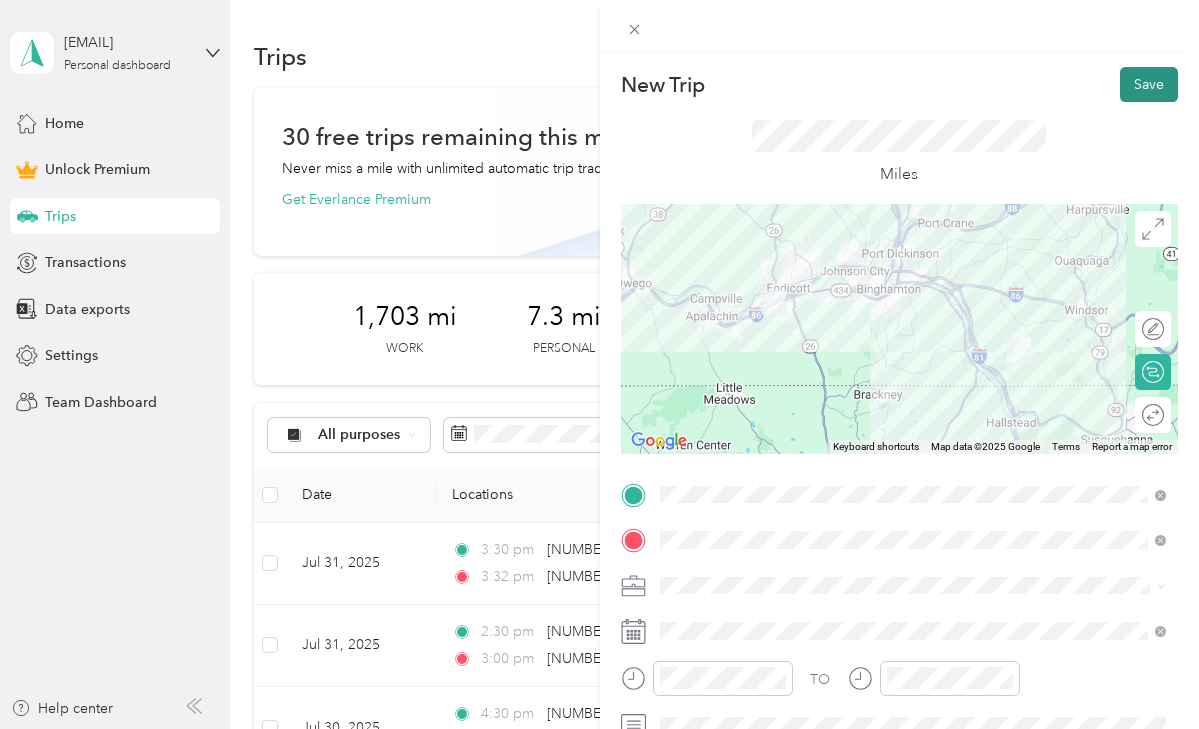 click on "Save" at bounding box center [1149, 84] 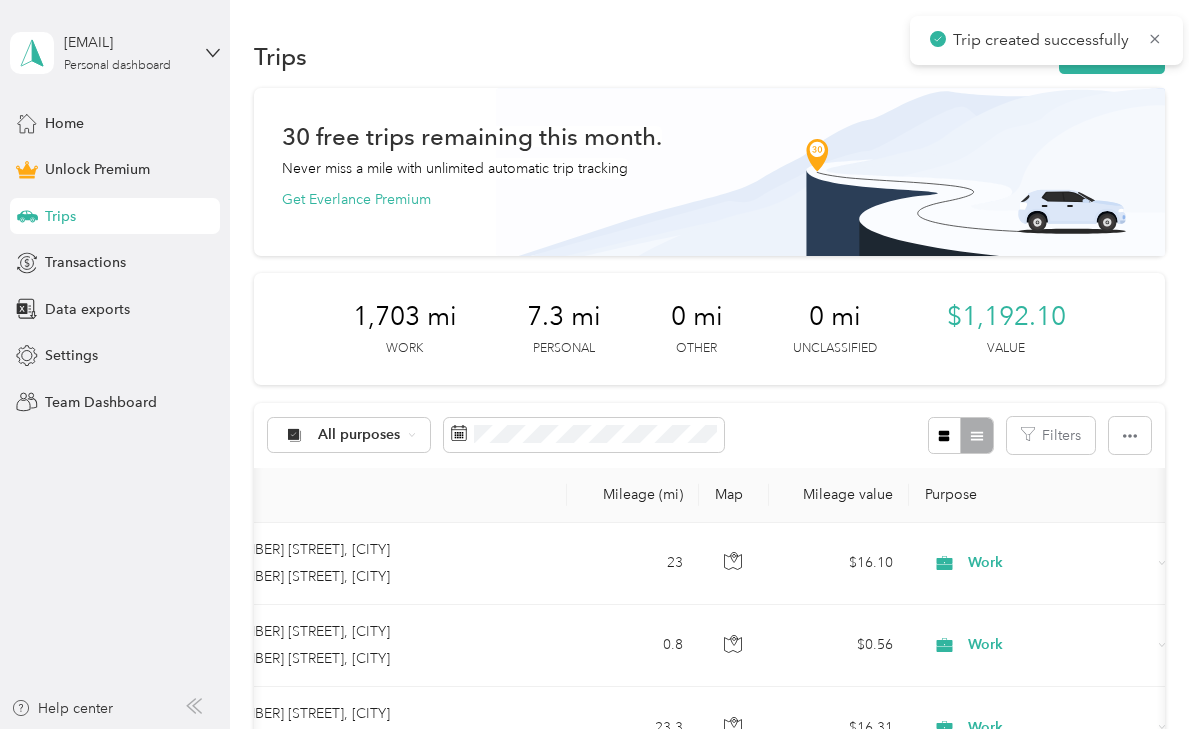 scroll, scrollTop: 0, scrollLeft: 331, axis: horizontal 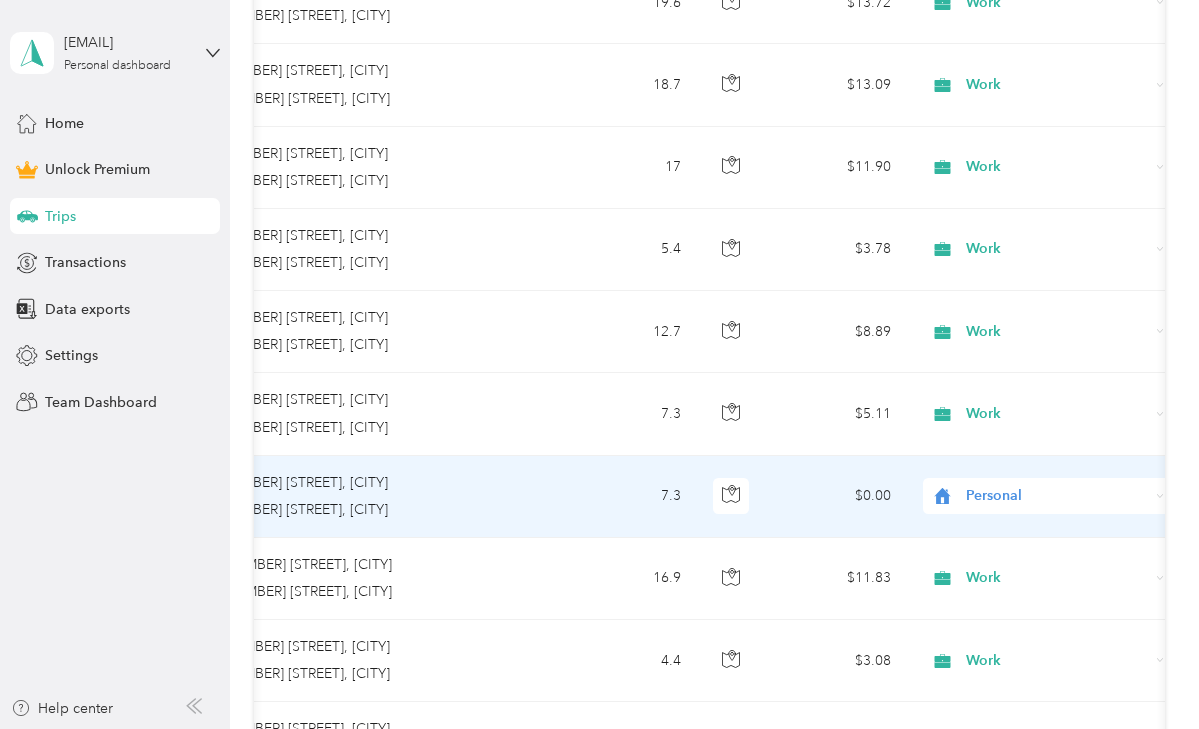 click on "Personal" at bounding box center (1057, 496) 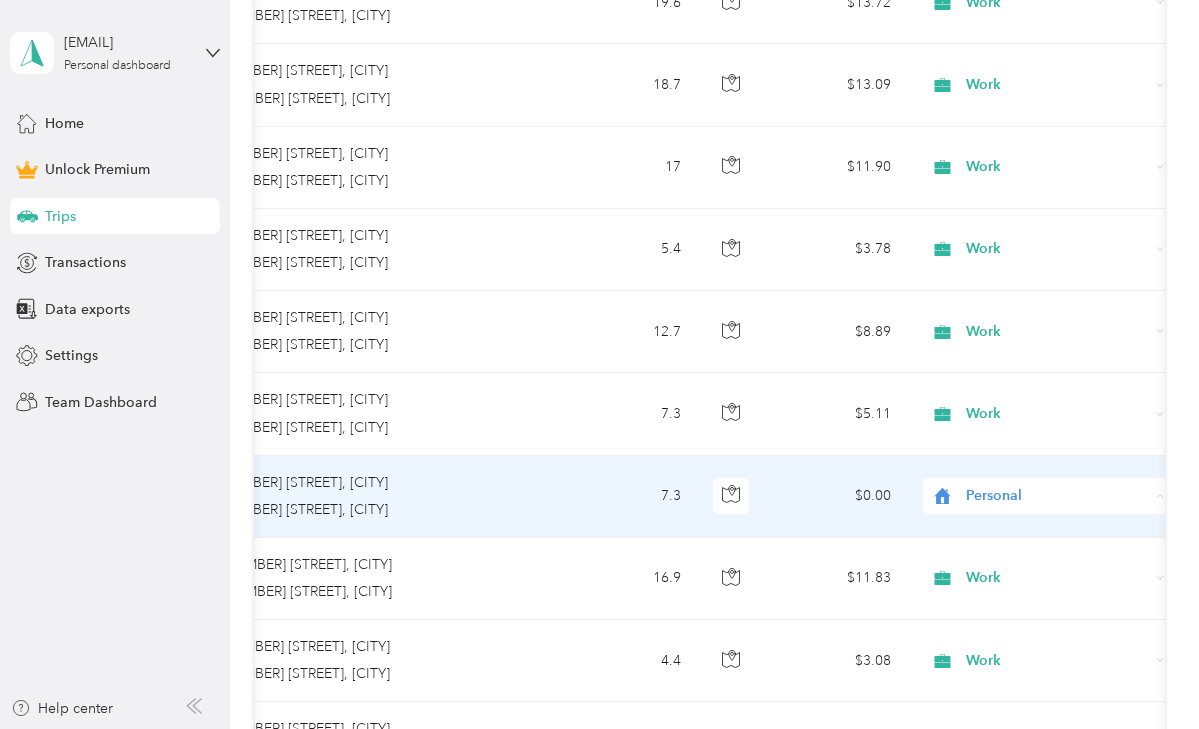 click on "Work" at bounding box center (1048, 212) 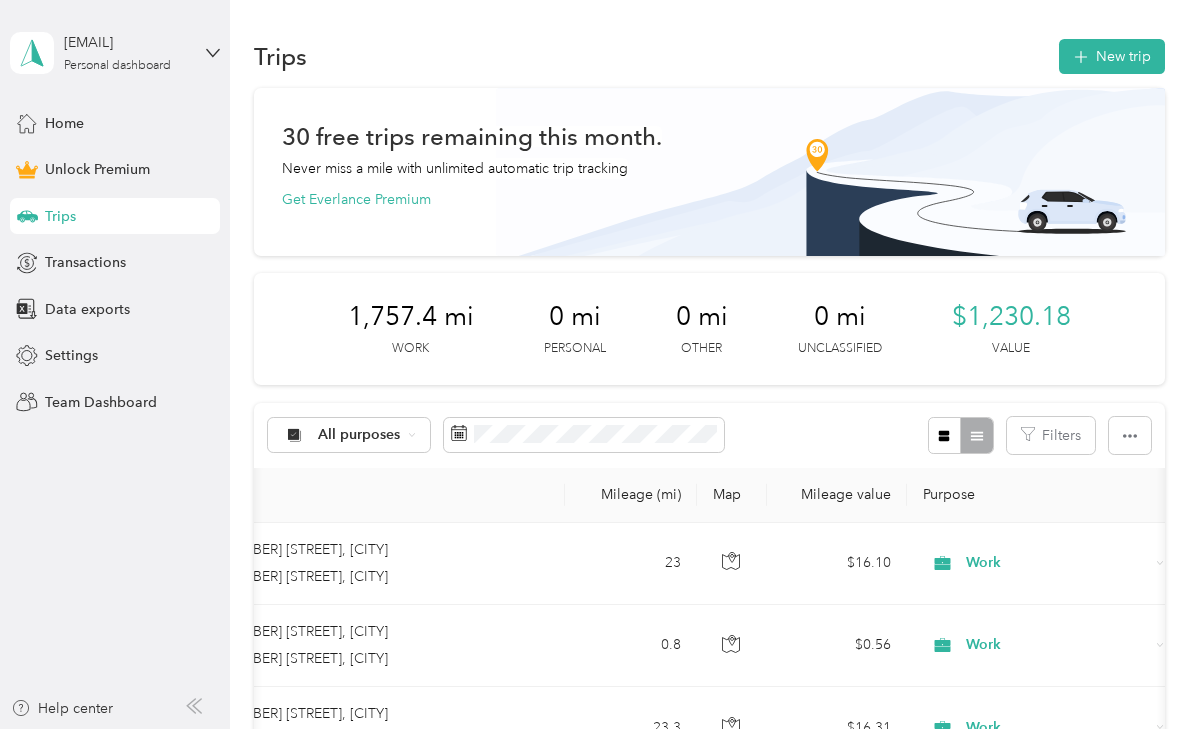 scroll, scrollTop: 0, scrollLeft: 0, axis: both 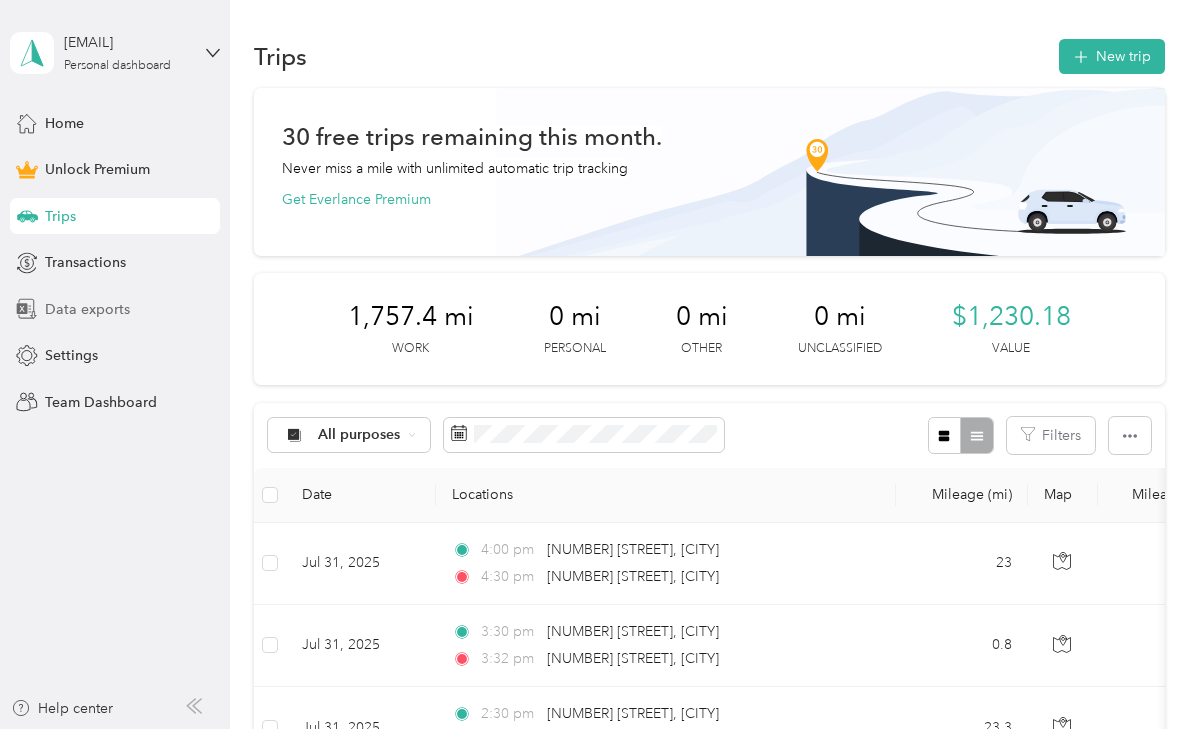click on "Data exports" at bounding box center (87, 309) 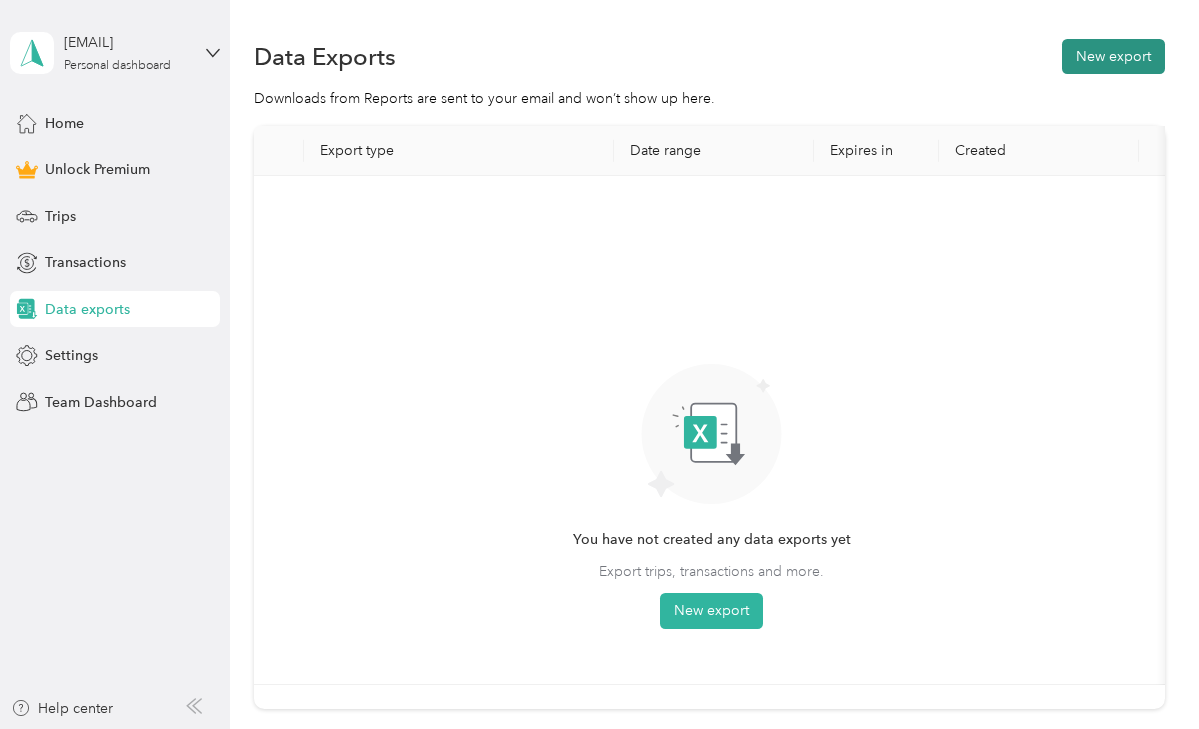 click on "New export" at bounding box center (1113, 56) 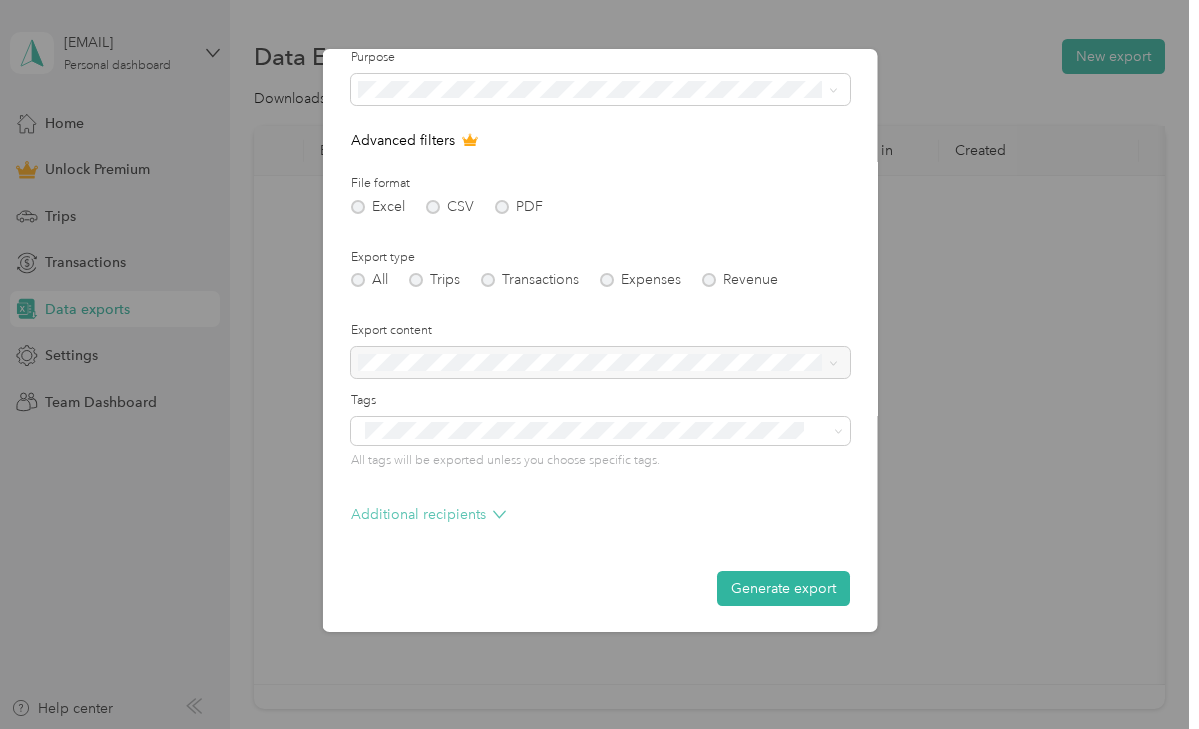 scroll, scrollTop: 141, scrollLeft: 0, axis: vertical 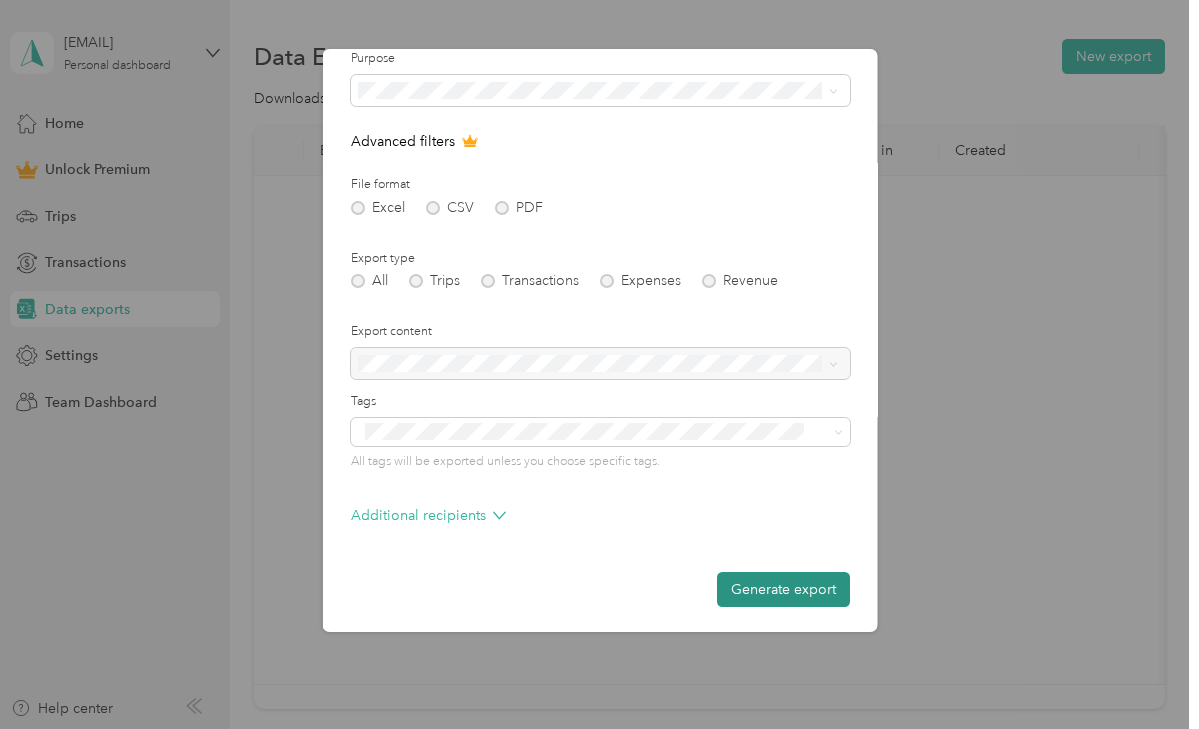 click on "Generate export" at bounding box center [782, 589] 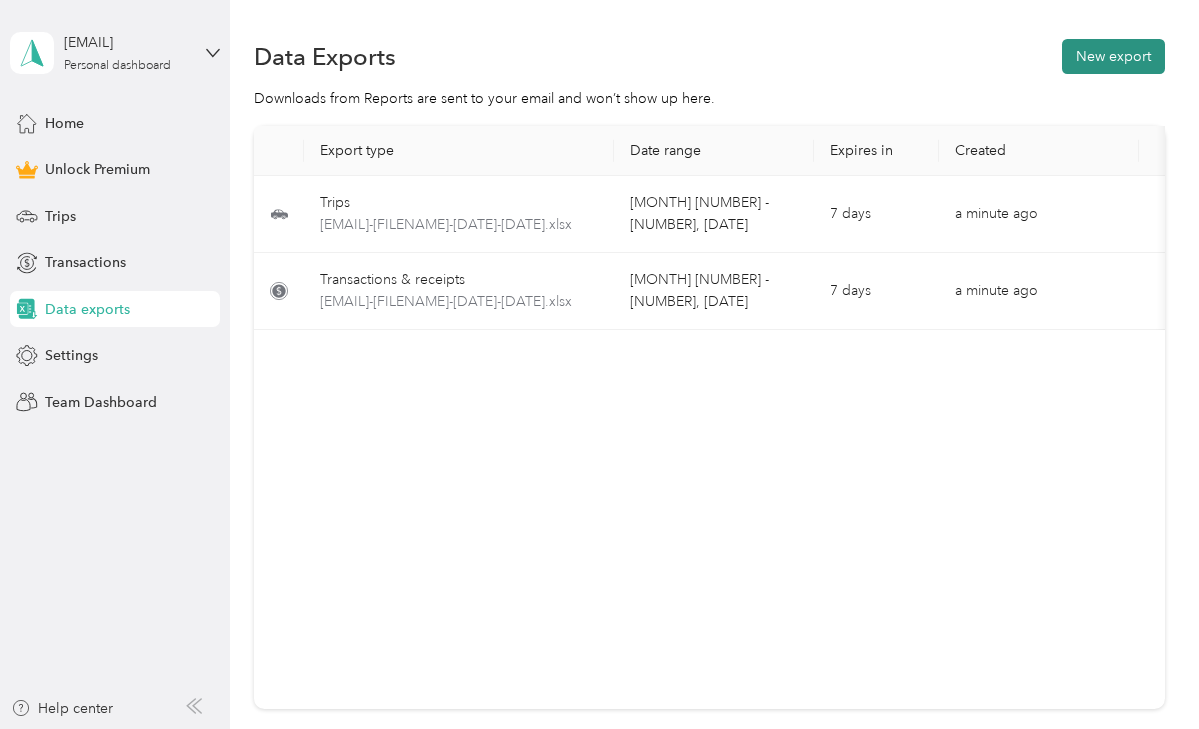 click on "New export" at bounding box center (1113, 56) 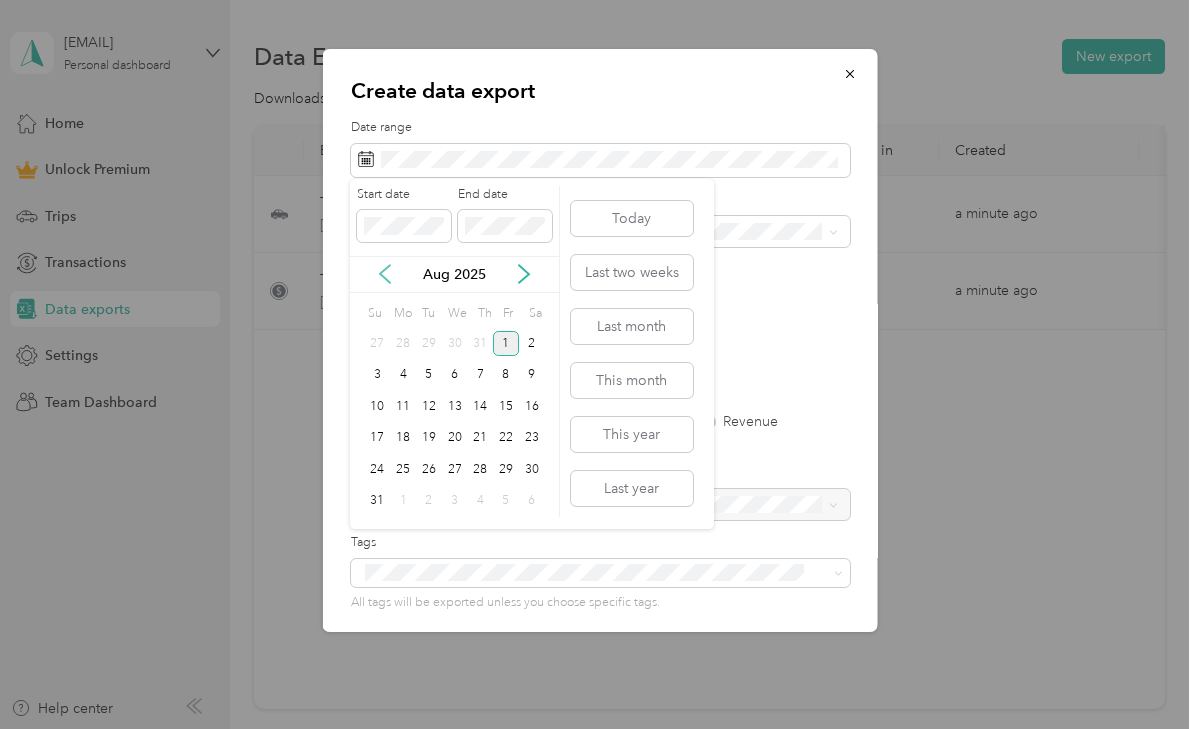 click 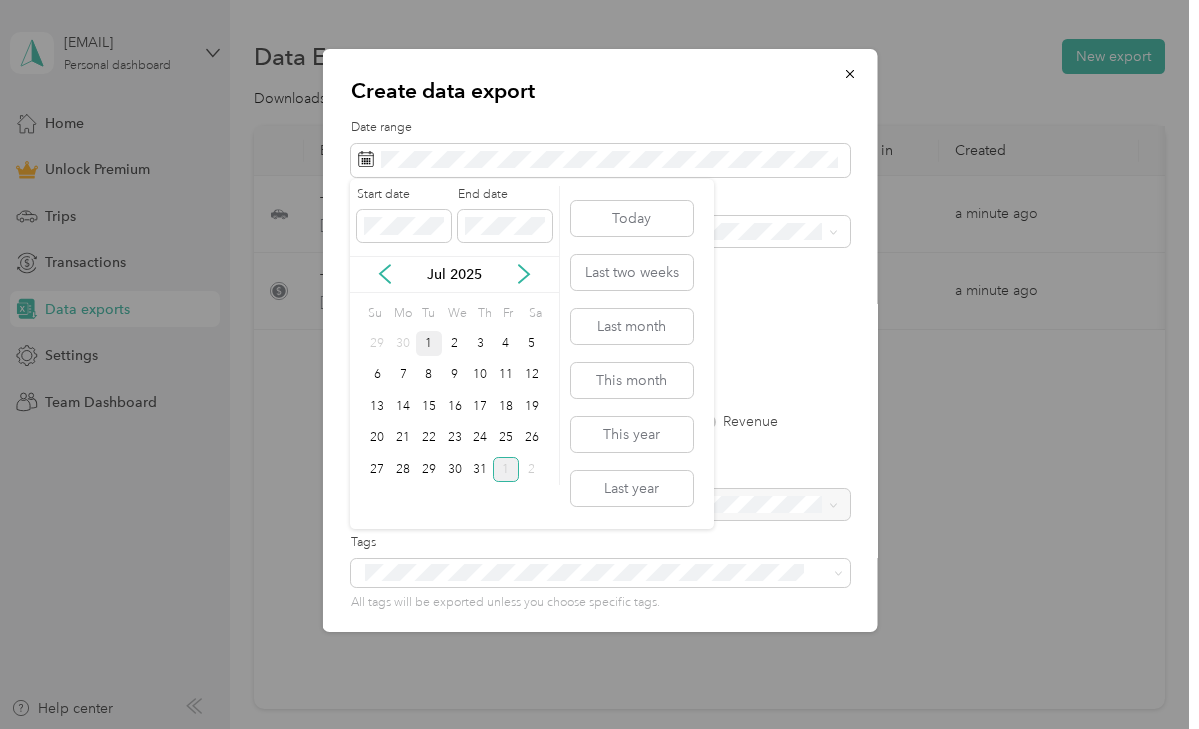 click on "1" at bounding box center [429, 343] 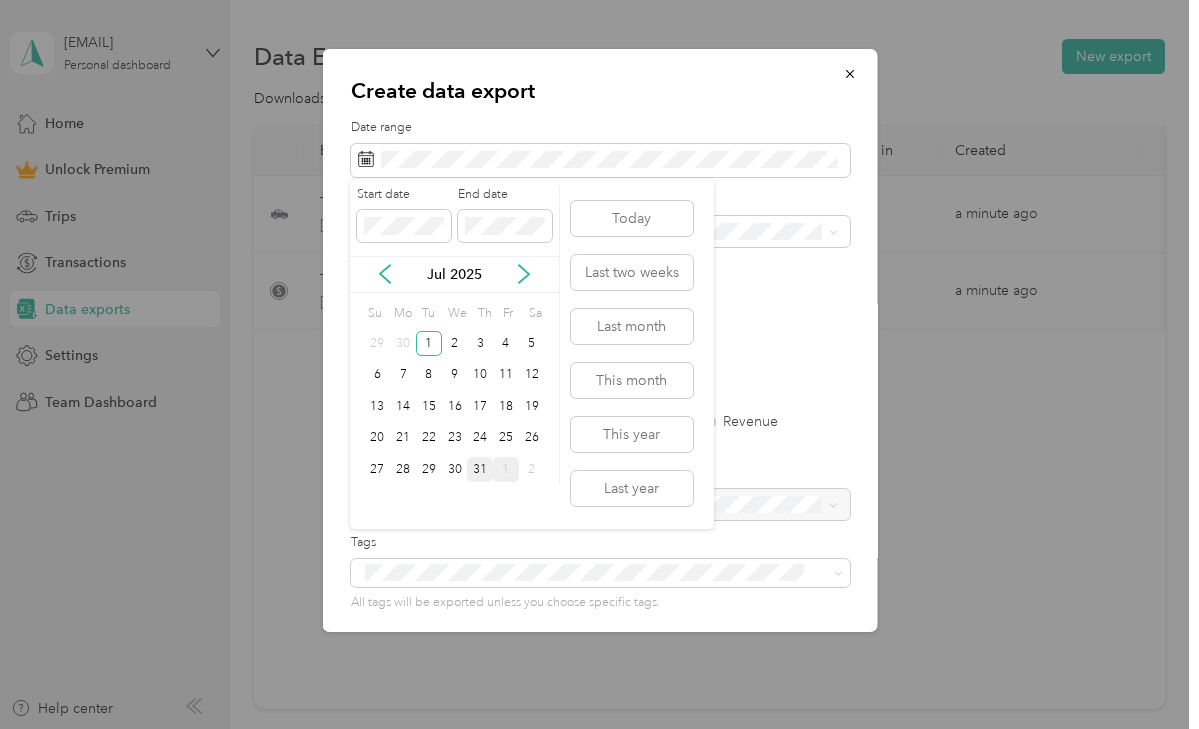 click on "31" at bounding box center [480, 469] 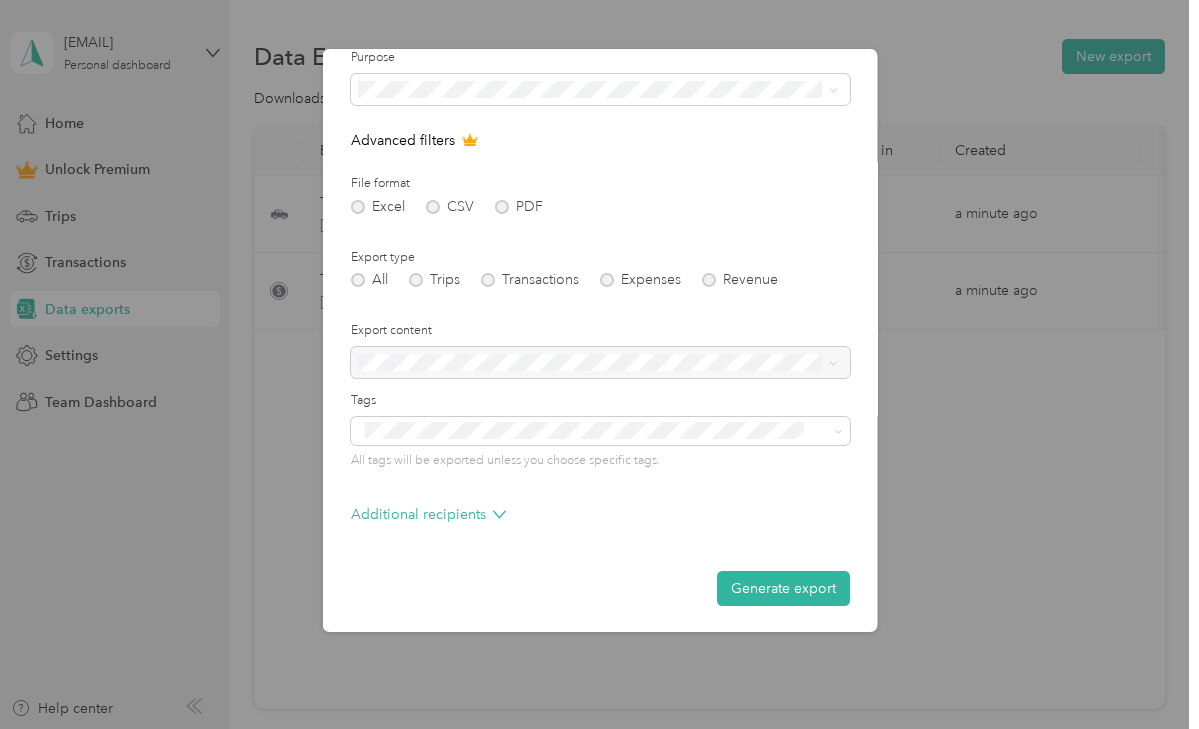 scroll, scrollTop: 141, scrollLeft: 0, axis: vertical 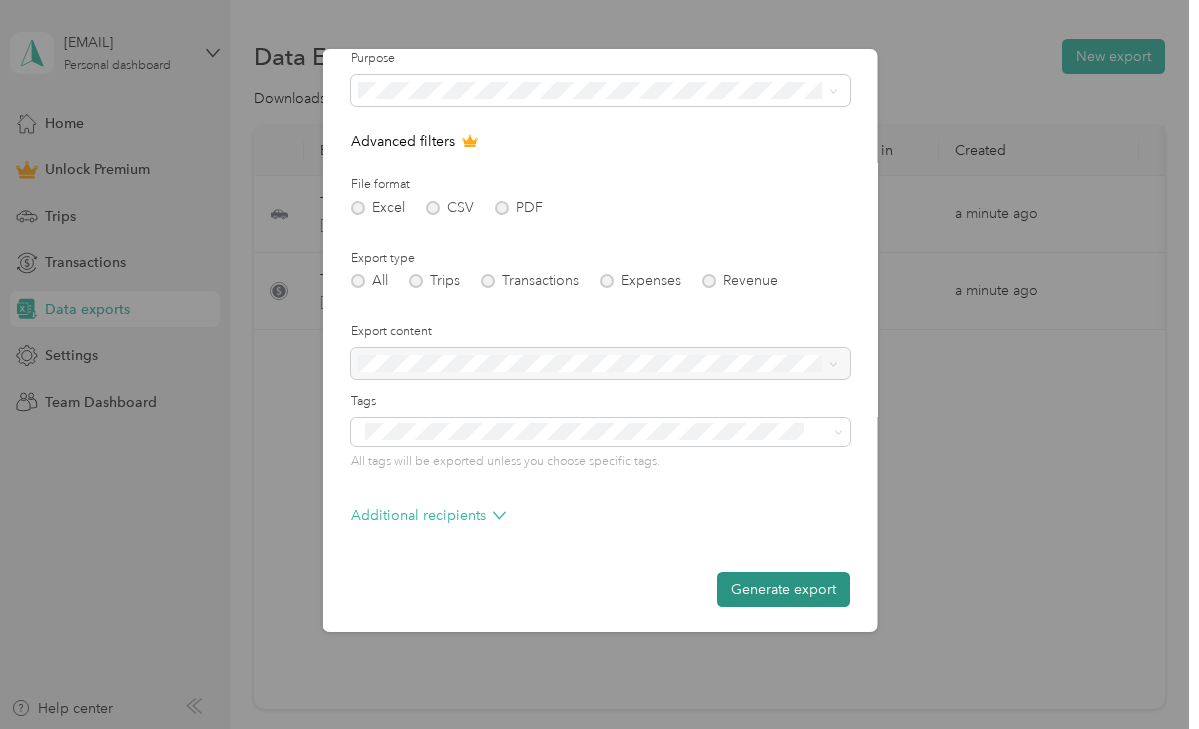click on "Generate export" at bounding box center [782, 589] 